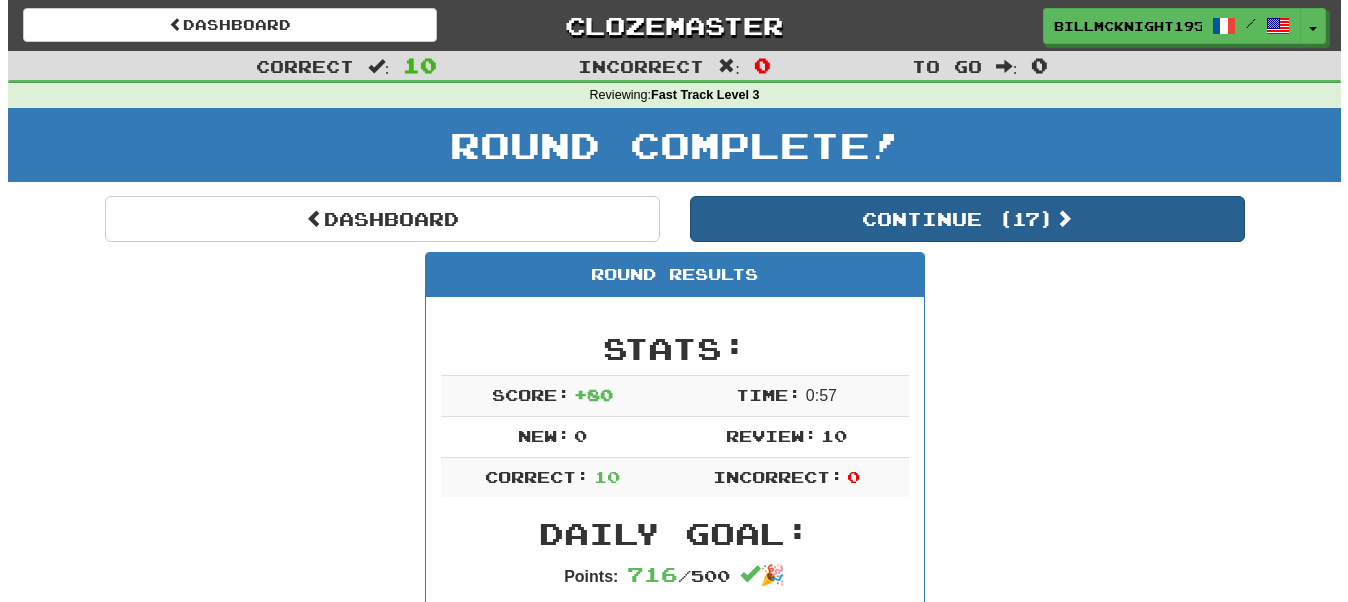 scroll, scrollTop: 0, scrollLeft: 0, axis: both 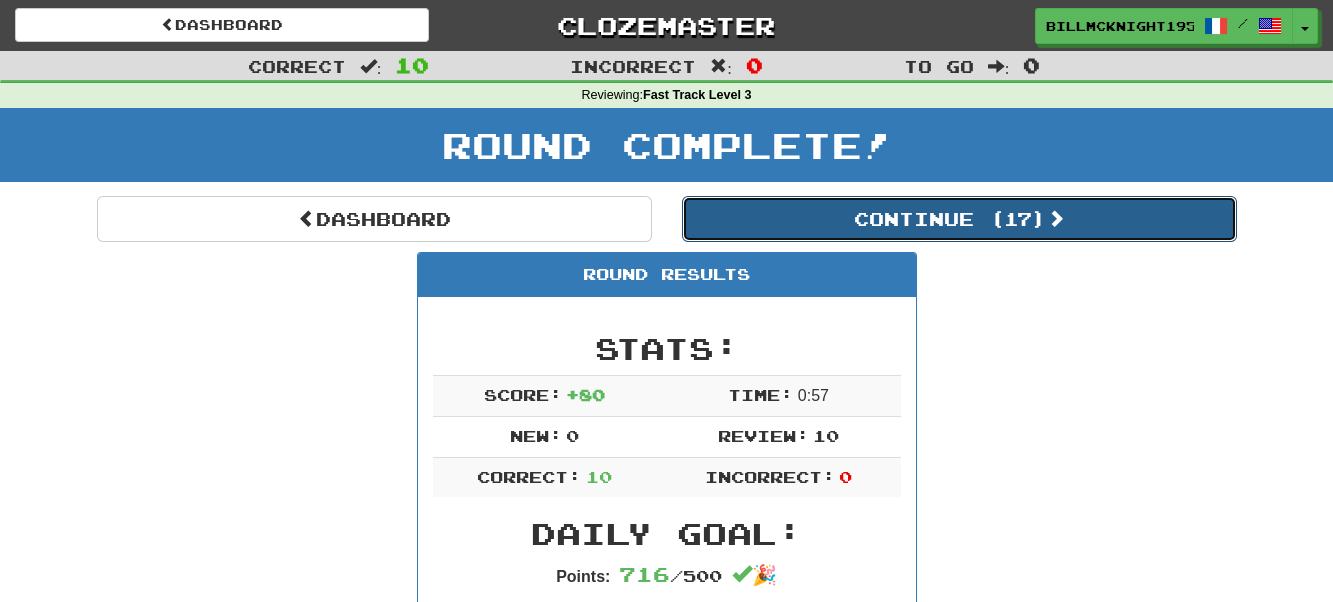 click on "Continue ( 17 )" at bounding box center [959, 219] 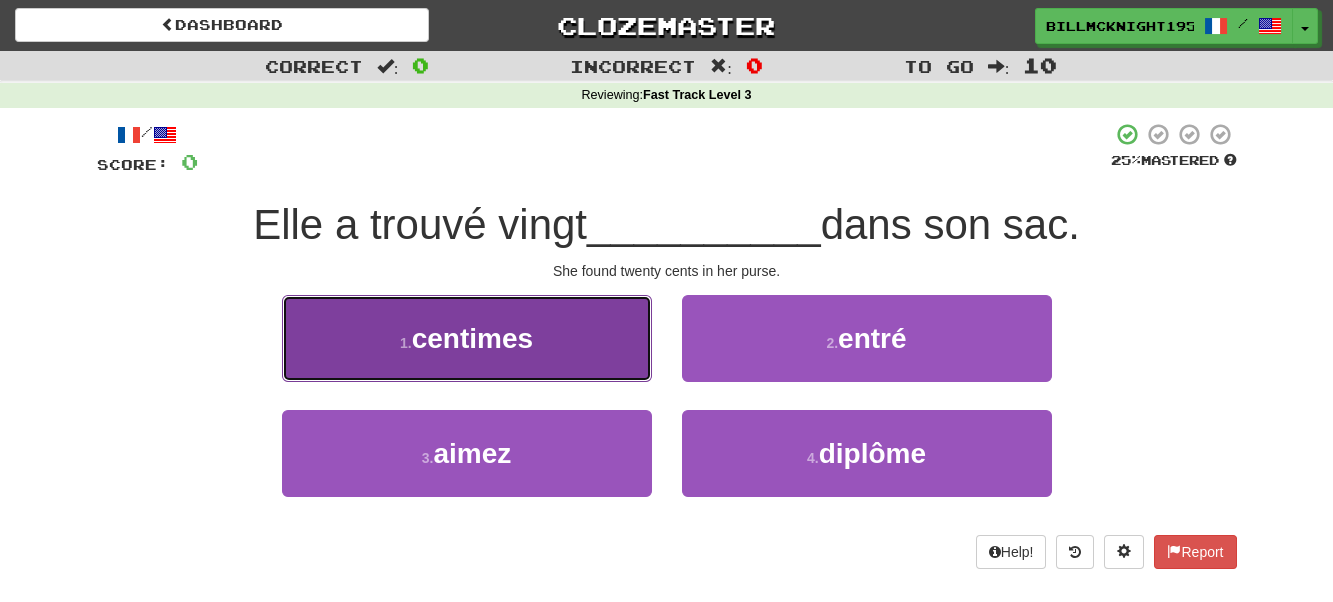 click on "centimes" at bounding box center (472, 338) 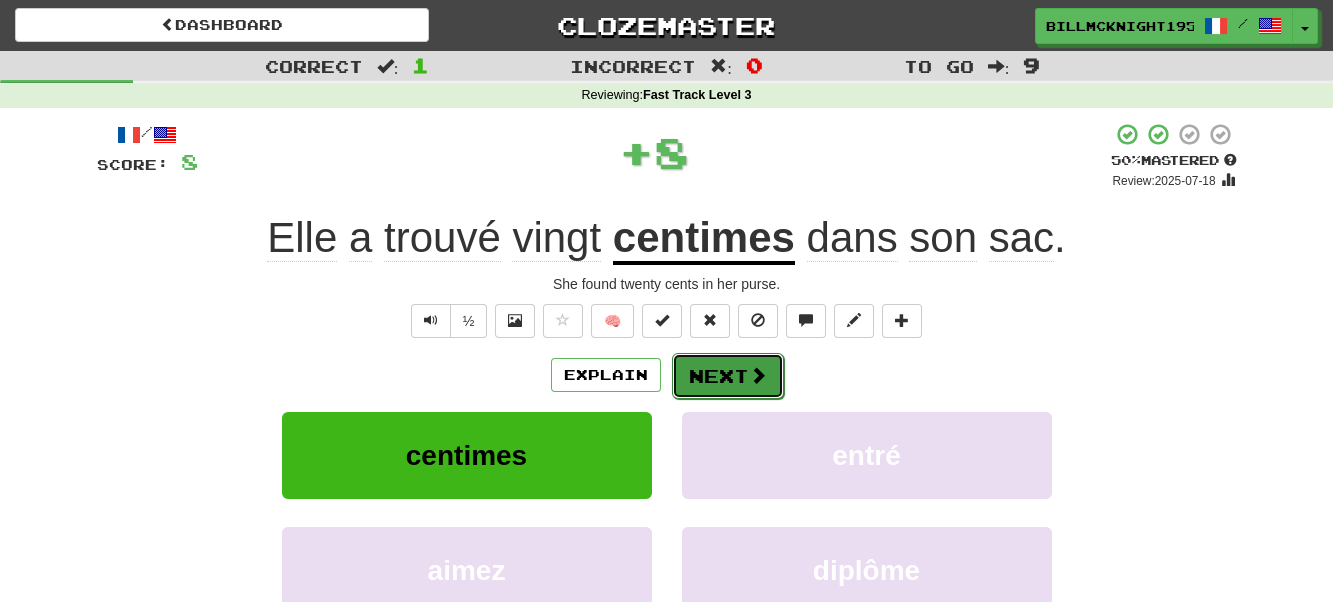 click on "Next" at bounding box center (728, 376) 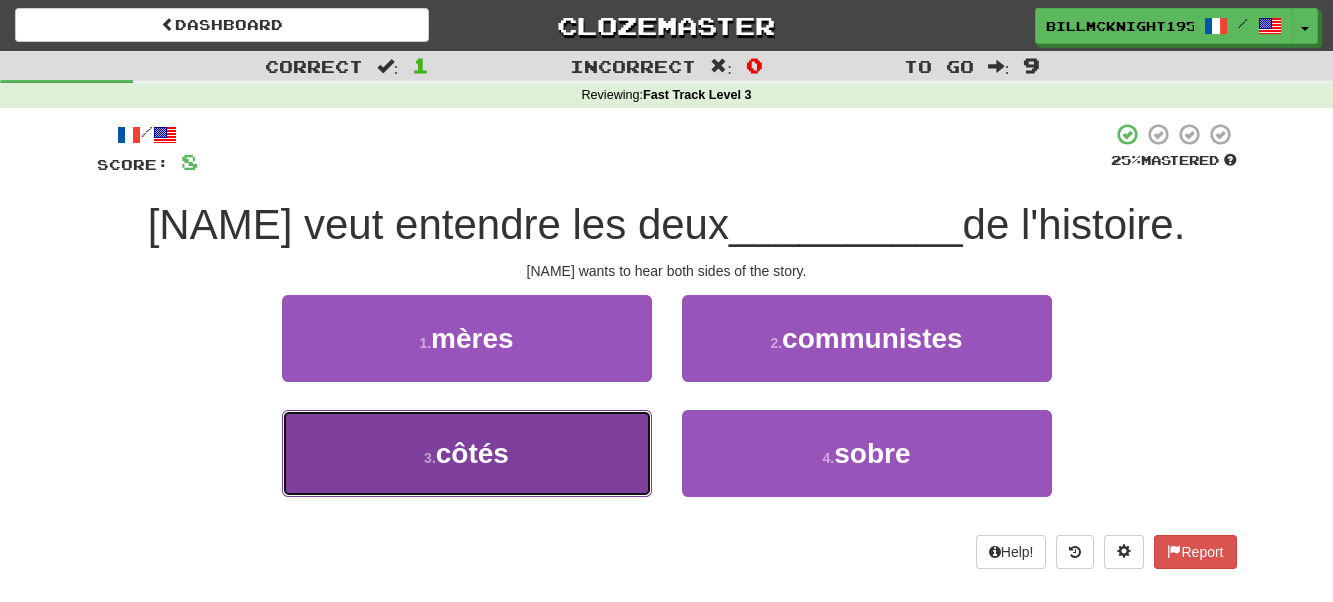 click on "3 .  côtés" at bounding box center [467, 453] 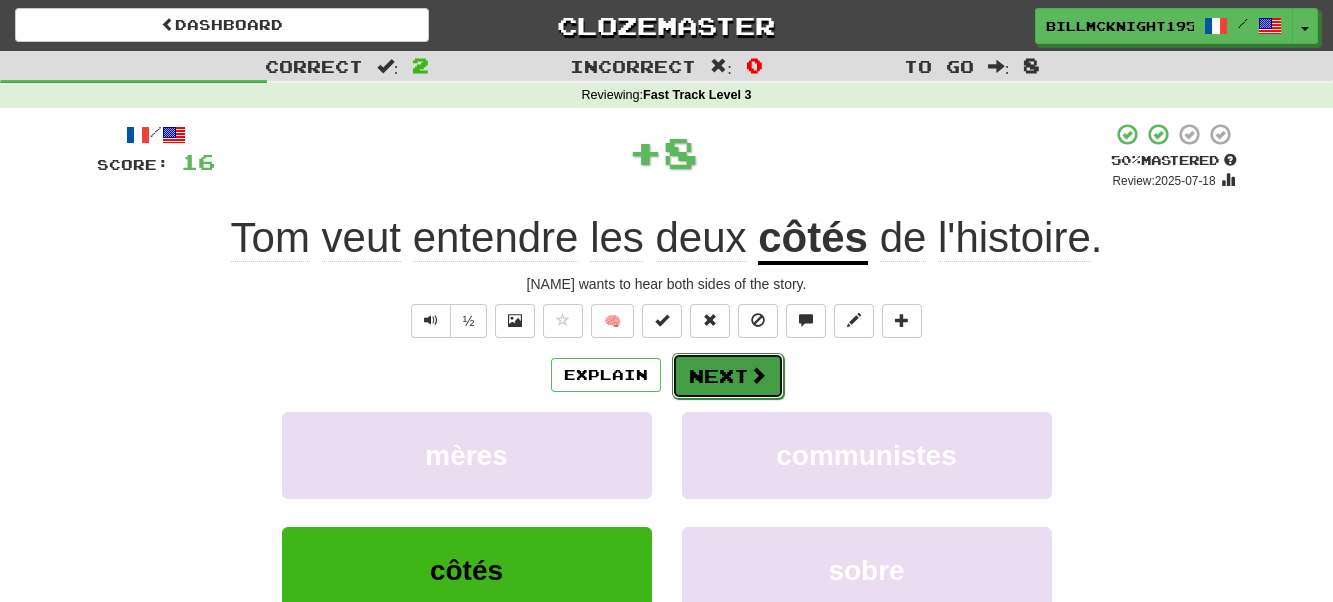 click on "Next" at bounding box center (728, 376) 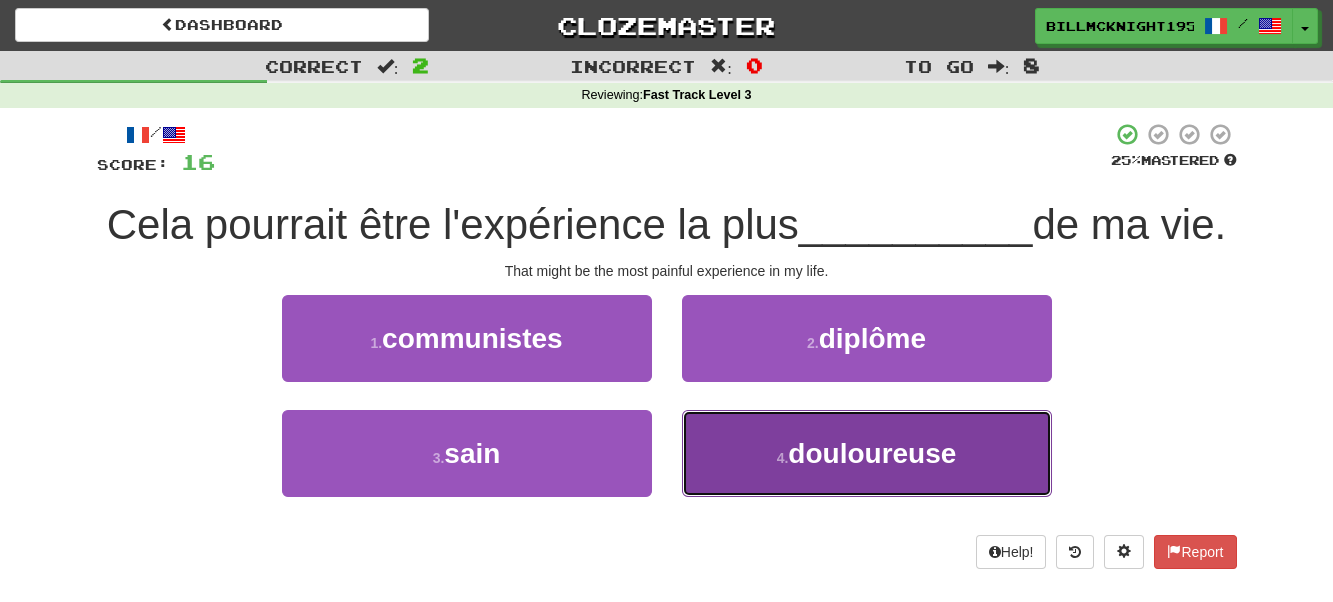 click on "douloureuse" at bounding box center [872, 453] 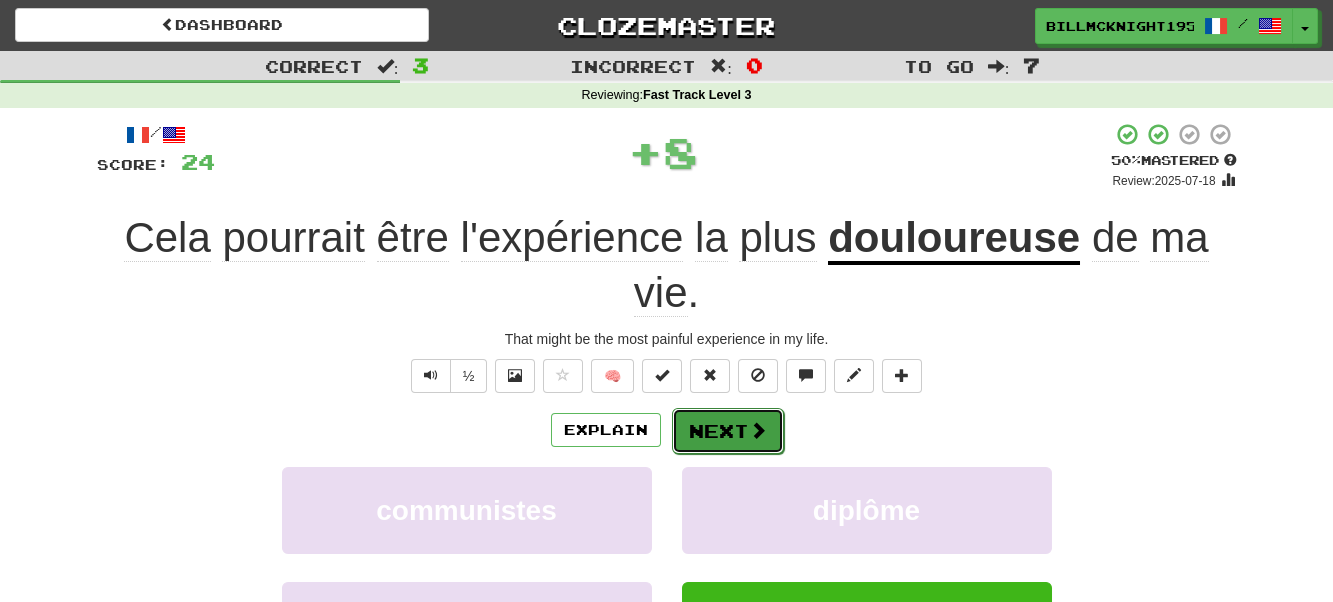 click on "Next" at bounding box center (728, 431) 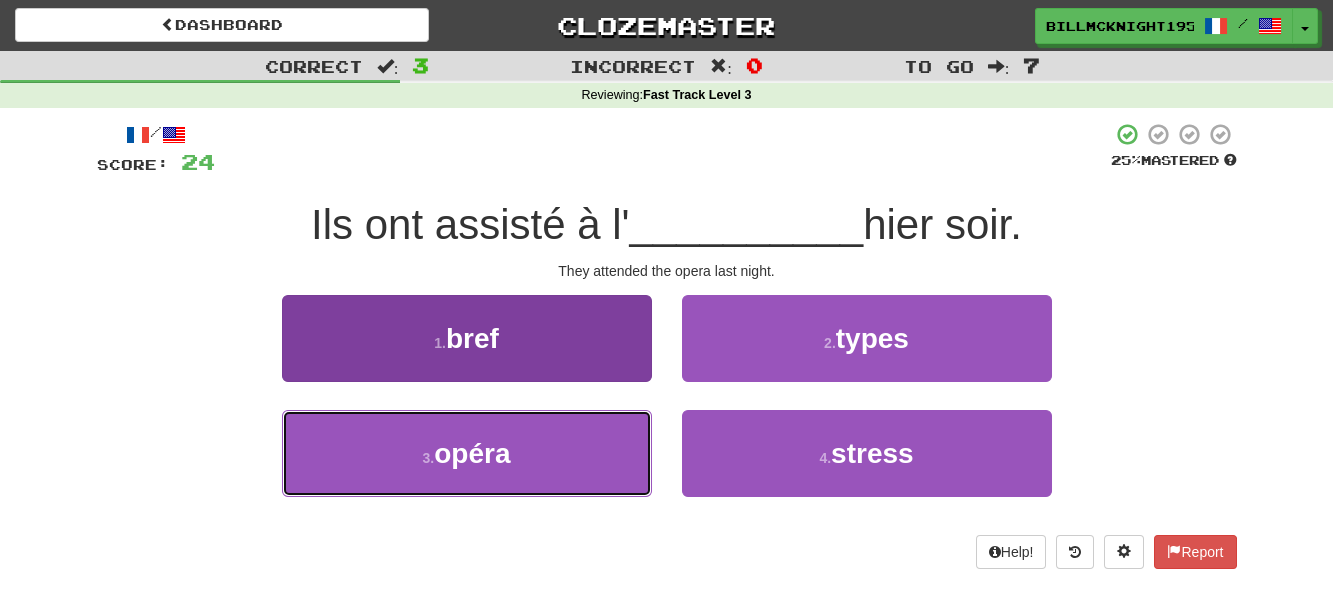 click on "3 .  opéra" at bounding box center [467, 453] 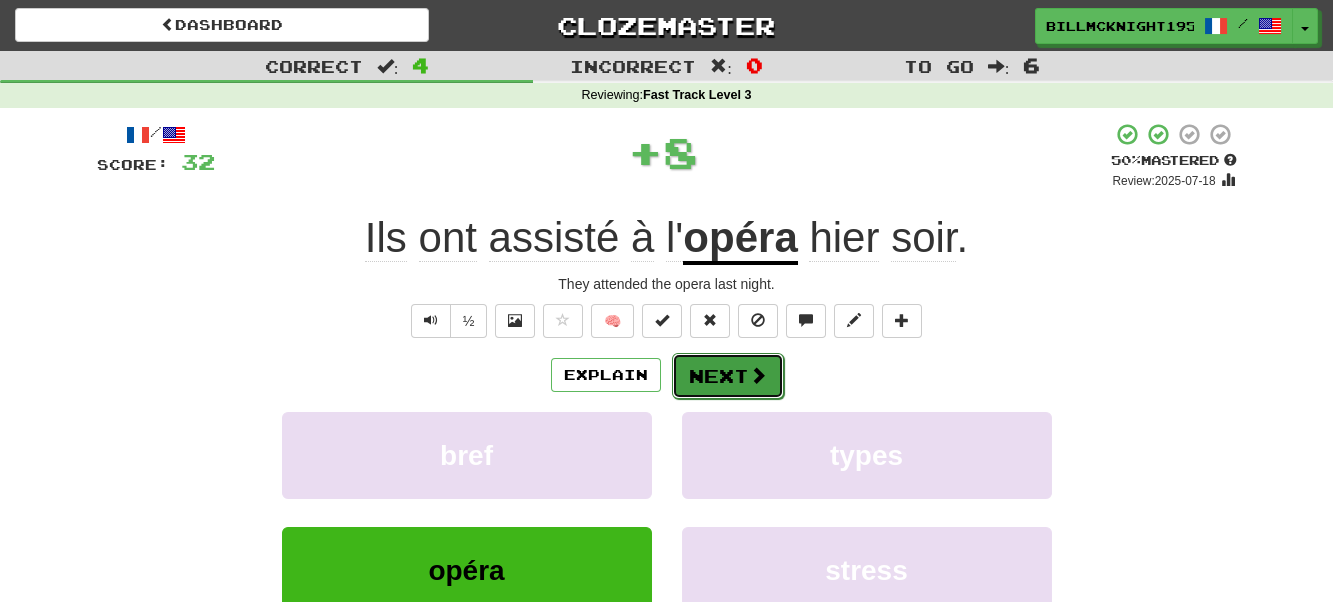 click on "Next" at bounding box center (728, 376) 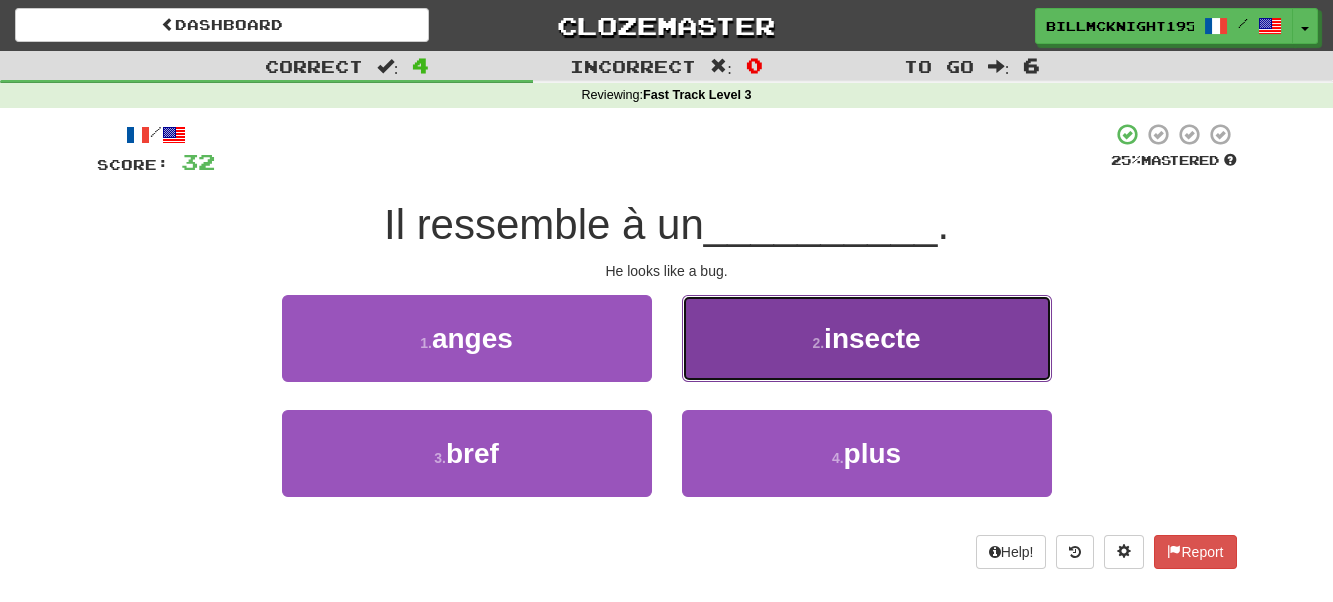 click on "2 ." at bounding box center [818, 343] 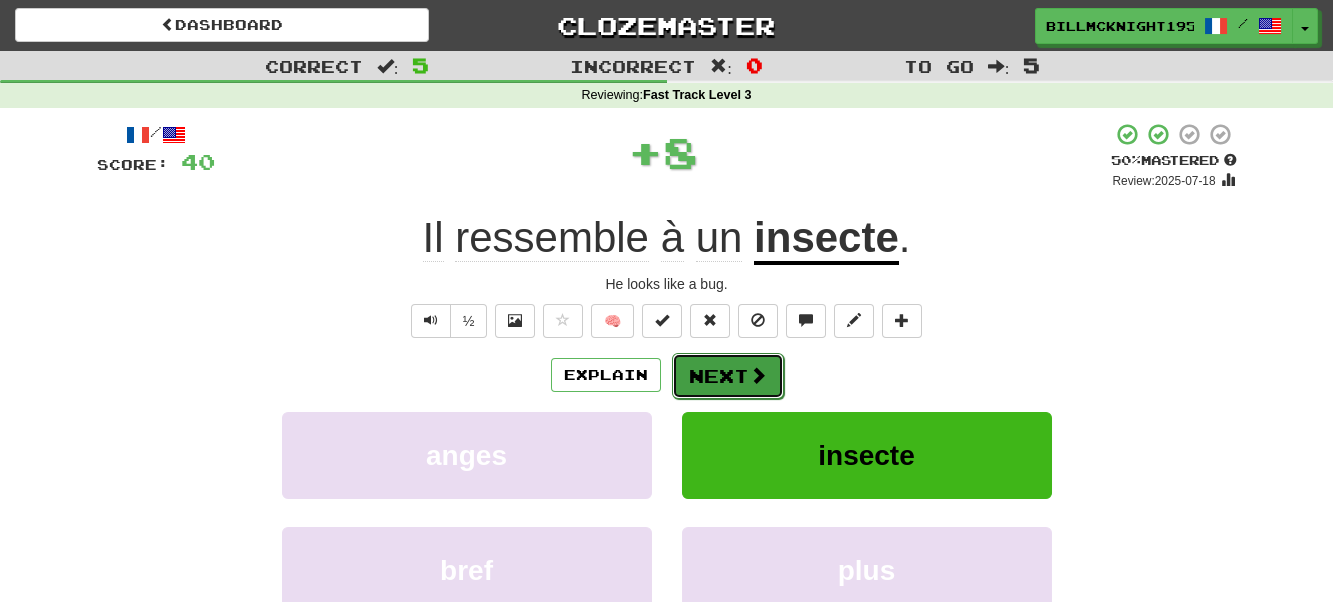 click on "Next" at bounding box center (728, 376) 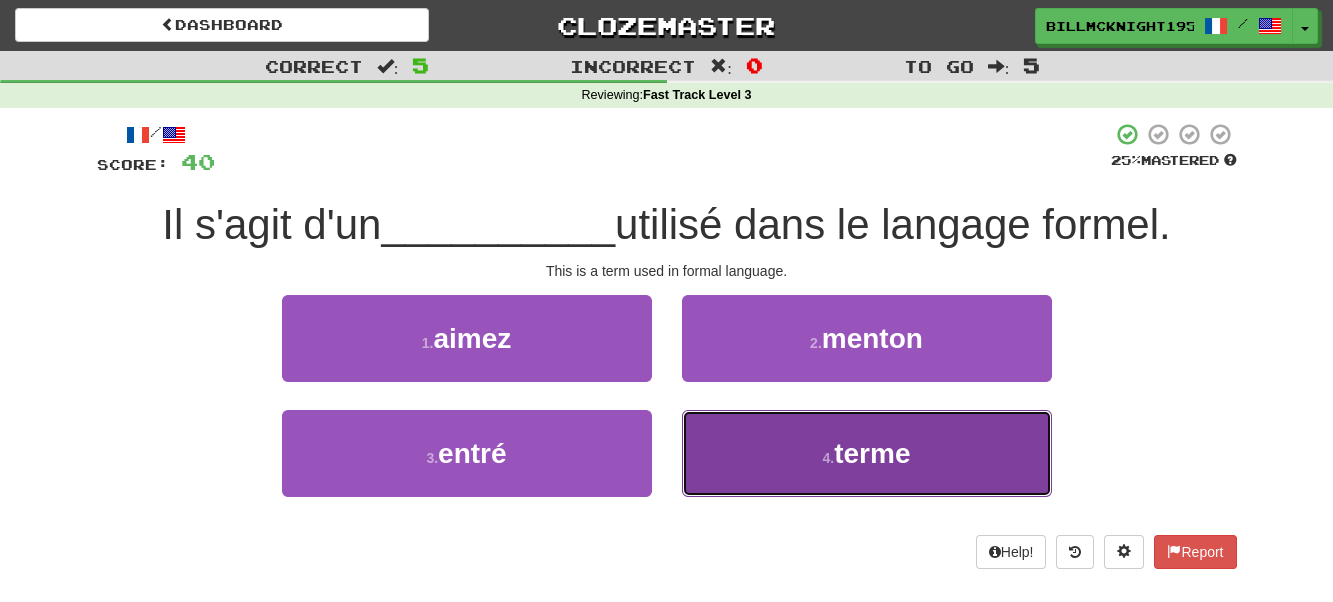 click on "terme" at bounding box center (872, 453) 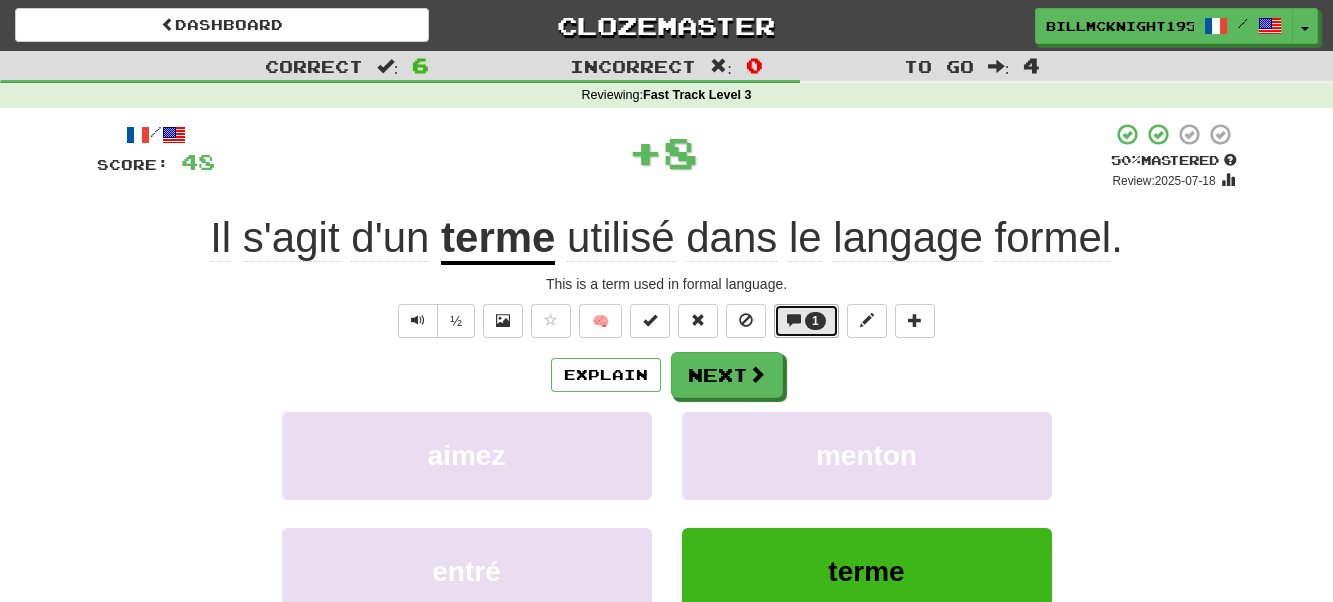click on "1" at bounding box center (815, 321) 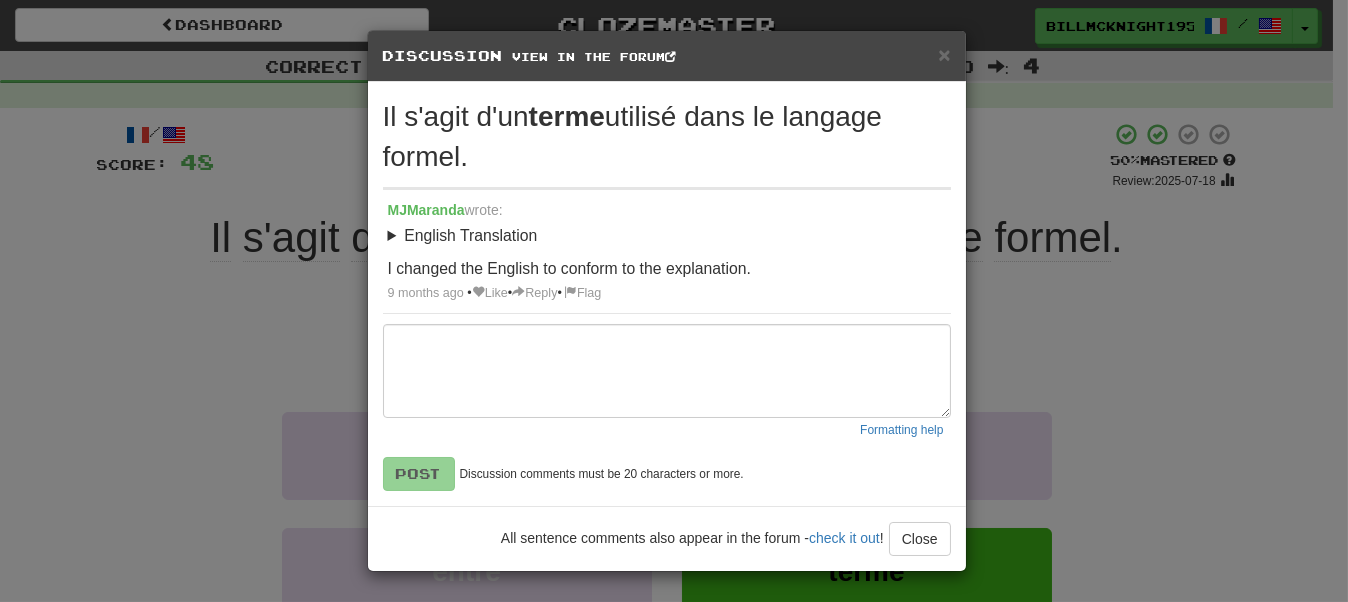 click on "English Translation" at bounding box center (667, 236) 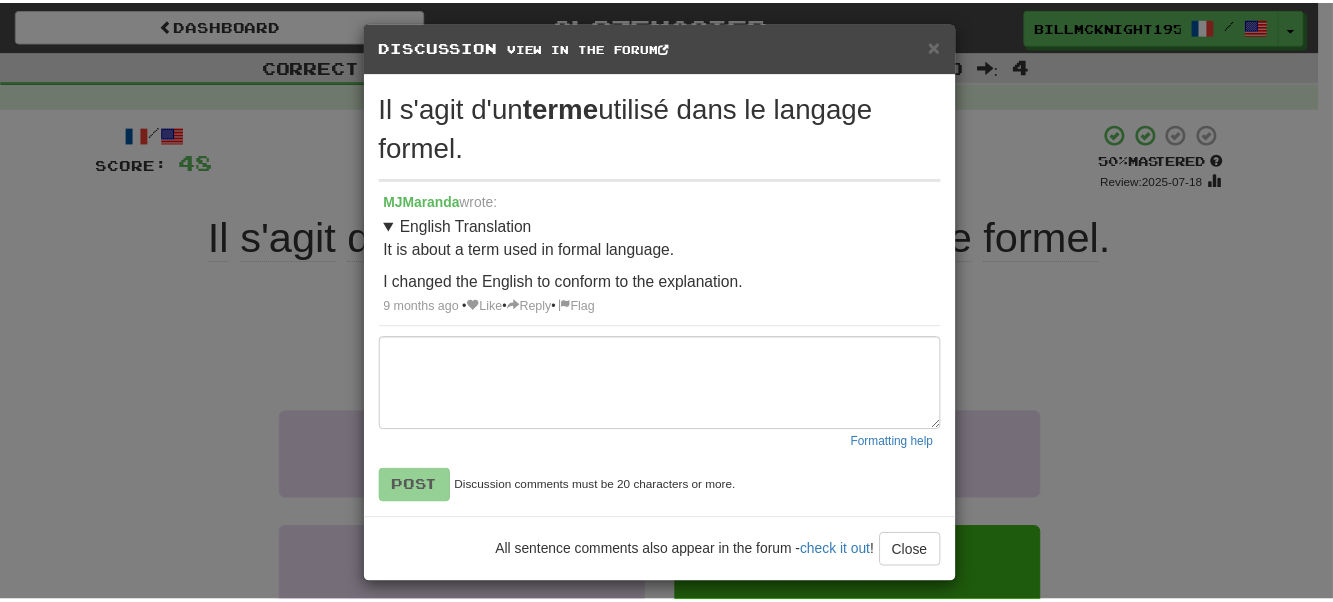 scroll, scrollTop: 18, scrollLeft: 0, axis: vertical 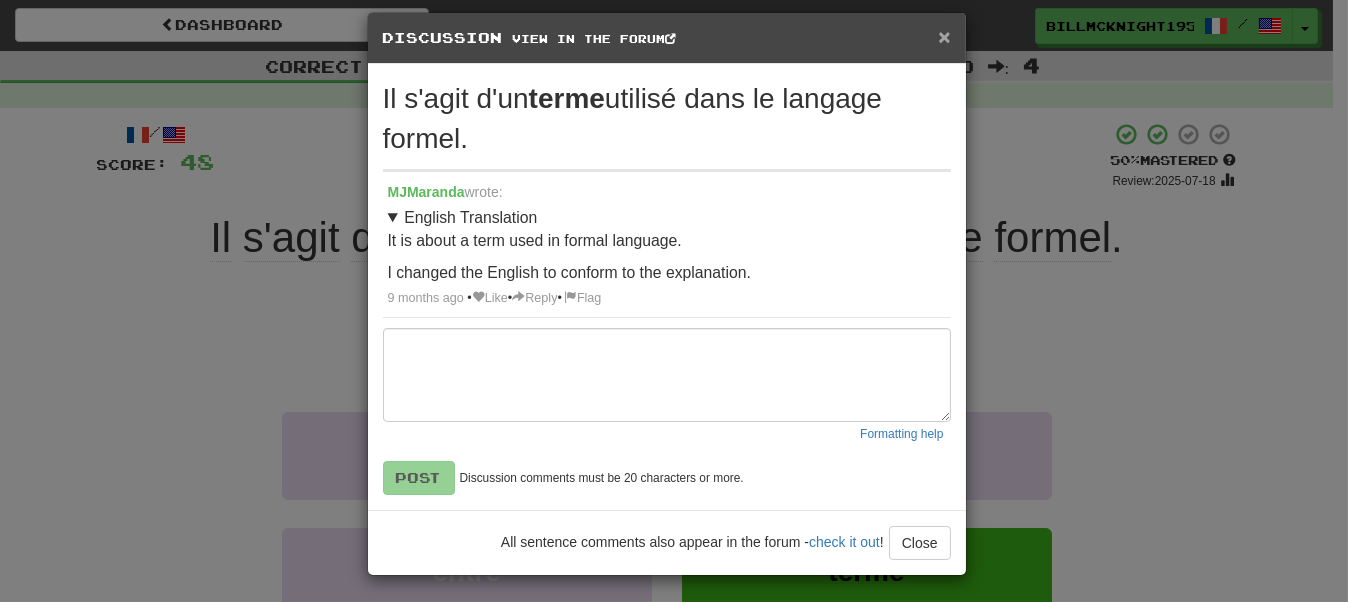 click on "×" at bounding box center (944, 36) 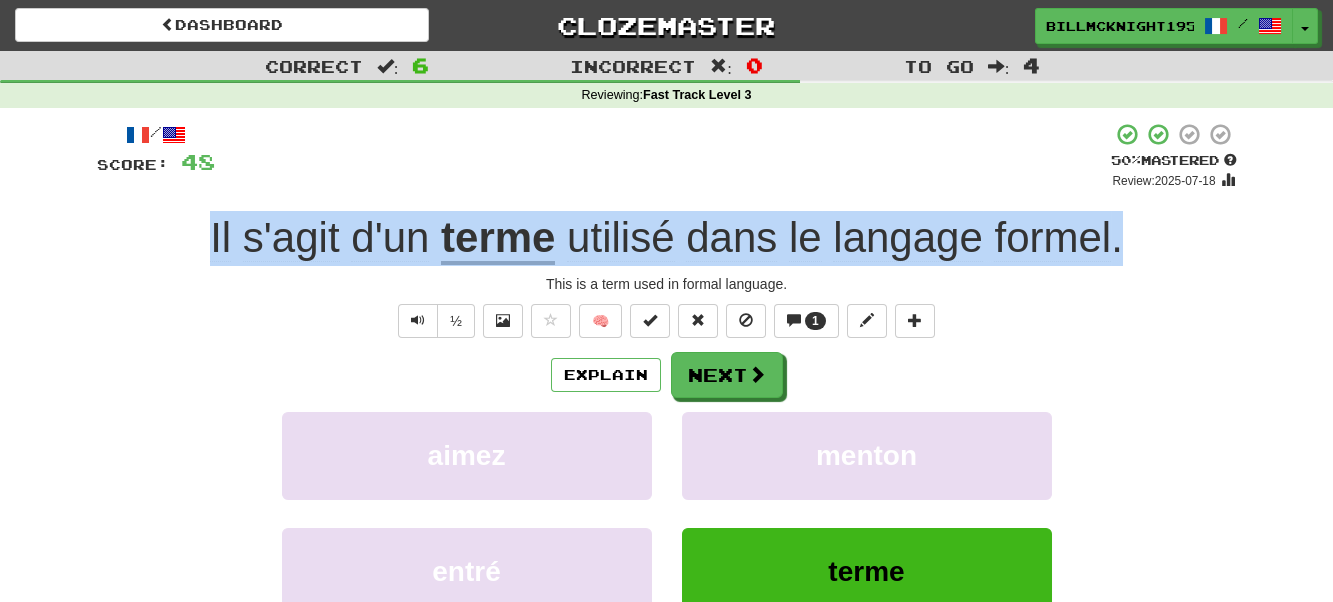 drag, startPoint x: 1130, startPoint y: 238, endPoint x: 80, endPoint y: 227, distance: 1050.0576 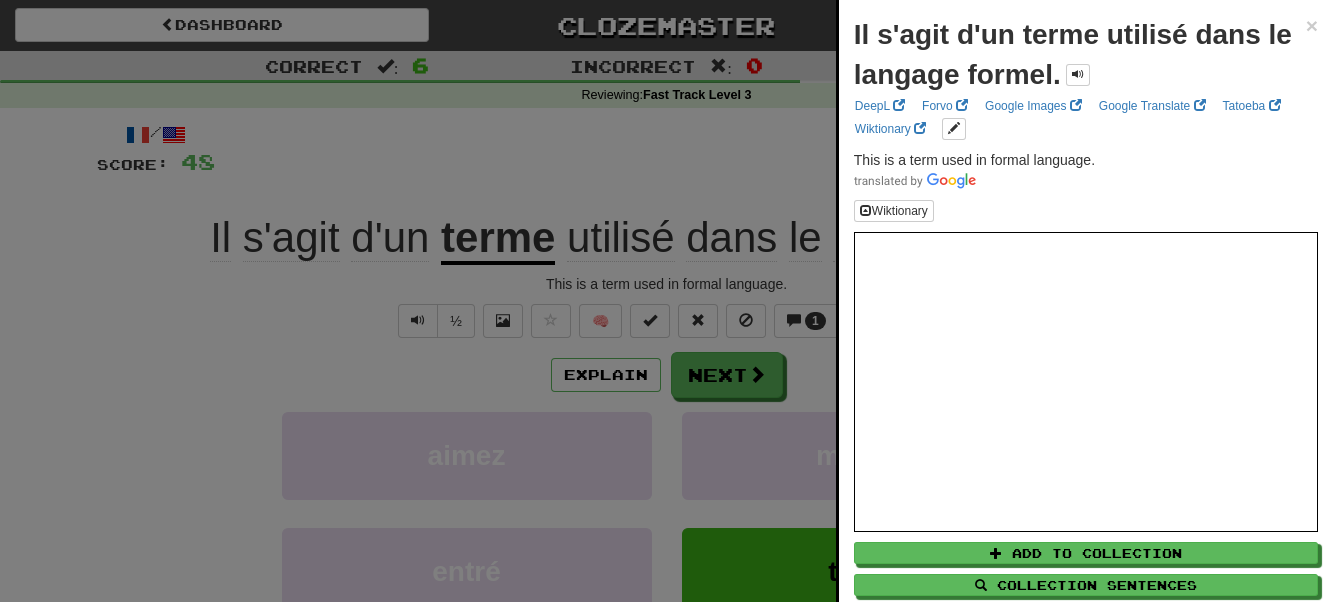 click at bounding box center (666, 301) 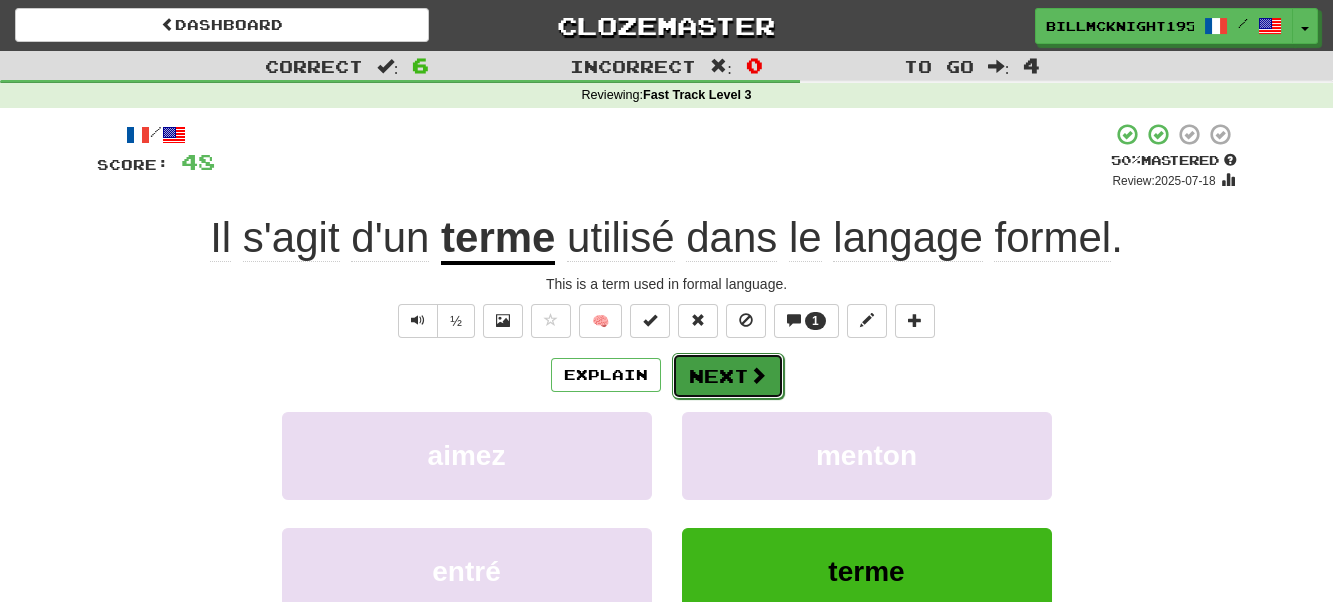 click on "Next" at bounding box center [728, 376] 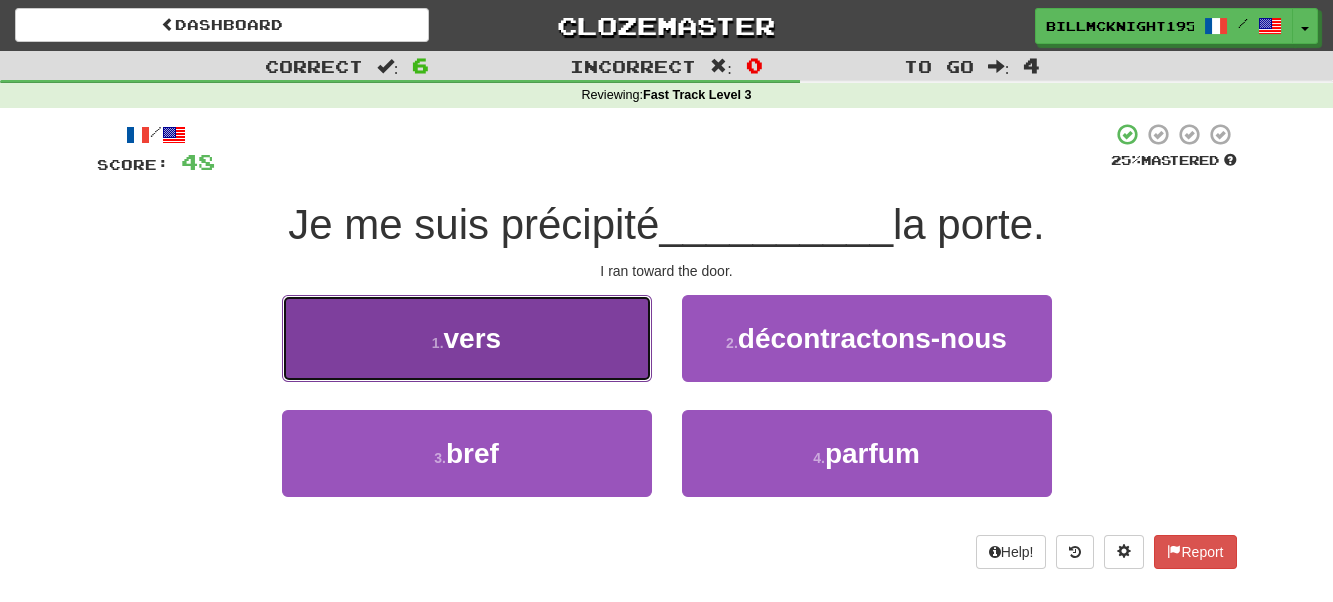 click on "vers" at bounding box center [473, 338] 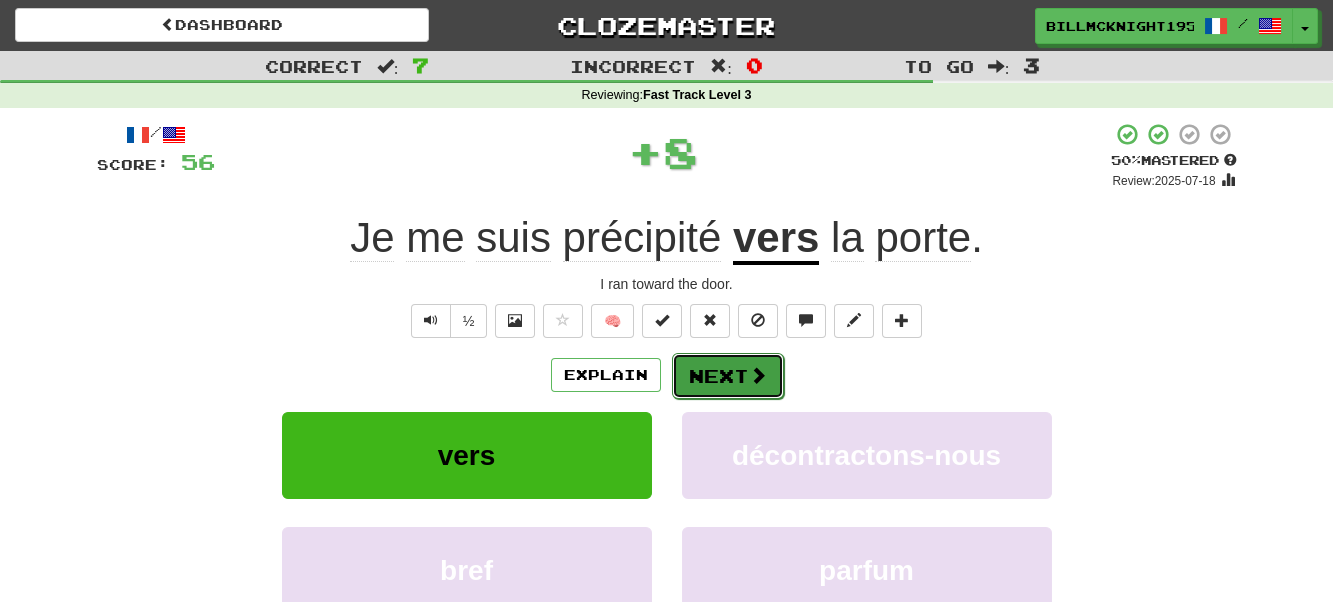 click on "Next" at bounding box center (728, 376) 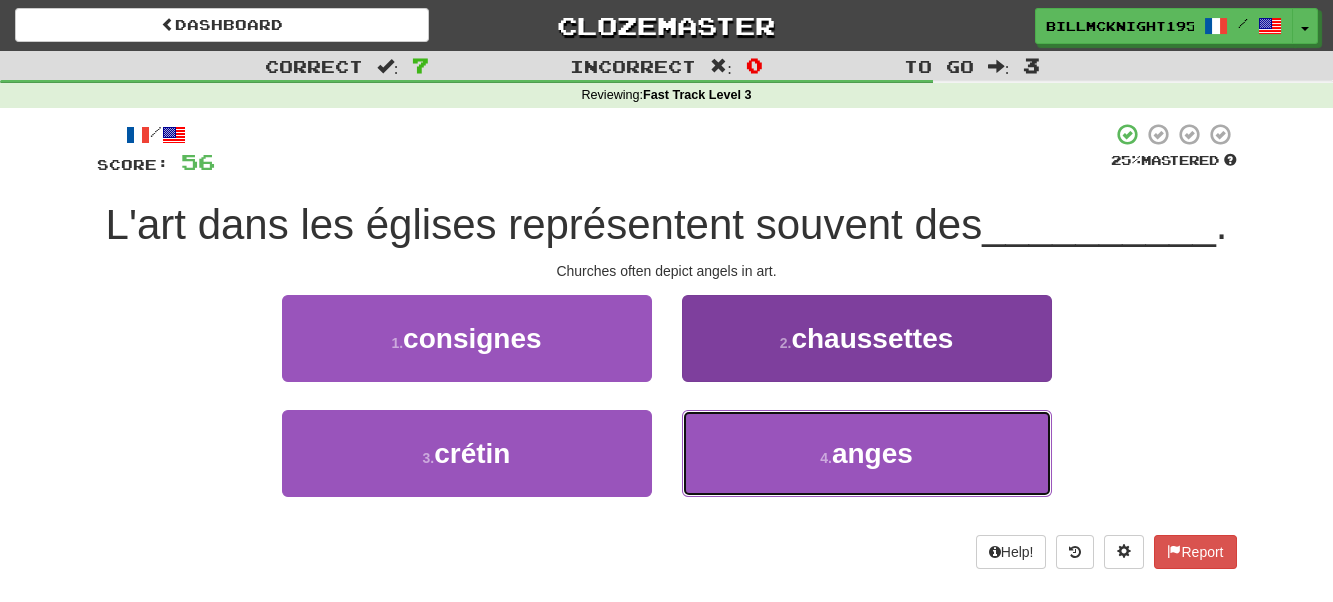 drag, startPoint x: 989, startPoint y: 477, endPoint x: 835, endPoint y: 448, distance: 156.70673 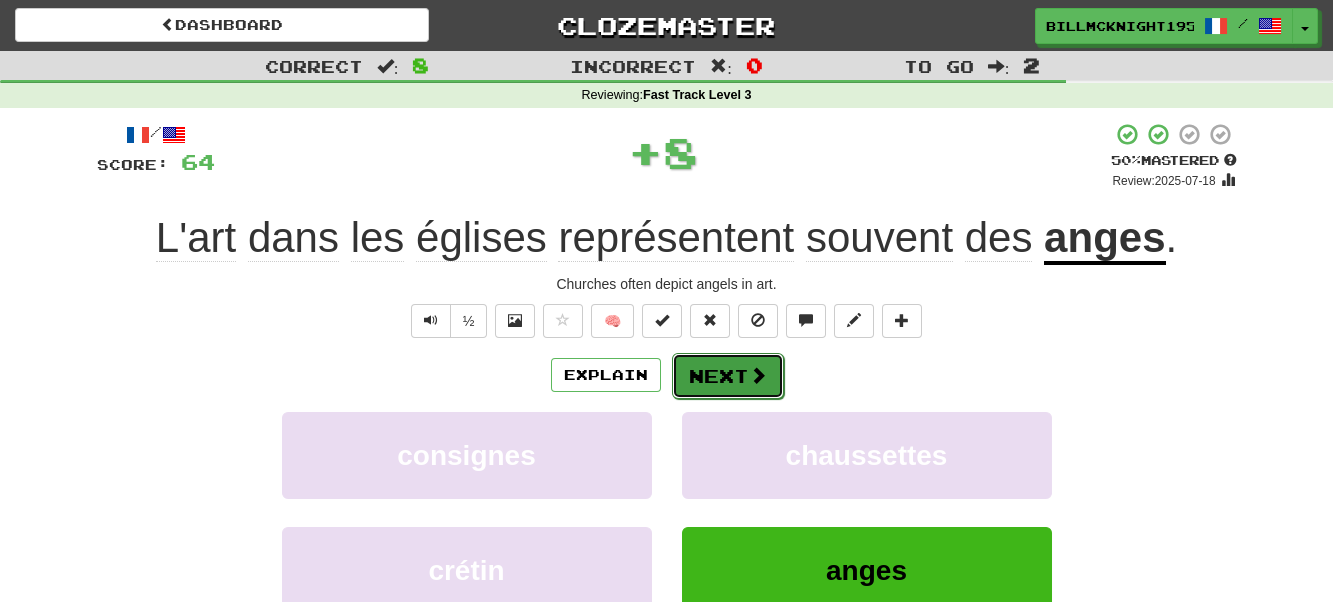 click on "Next" at bounding box center (728, 376) 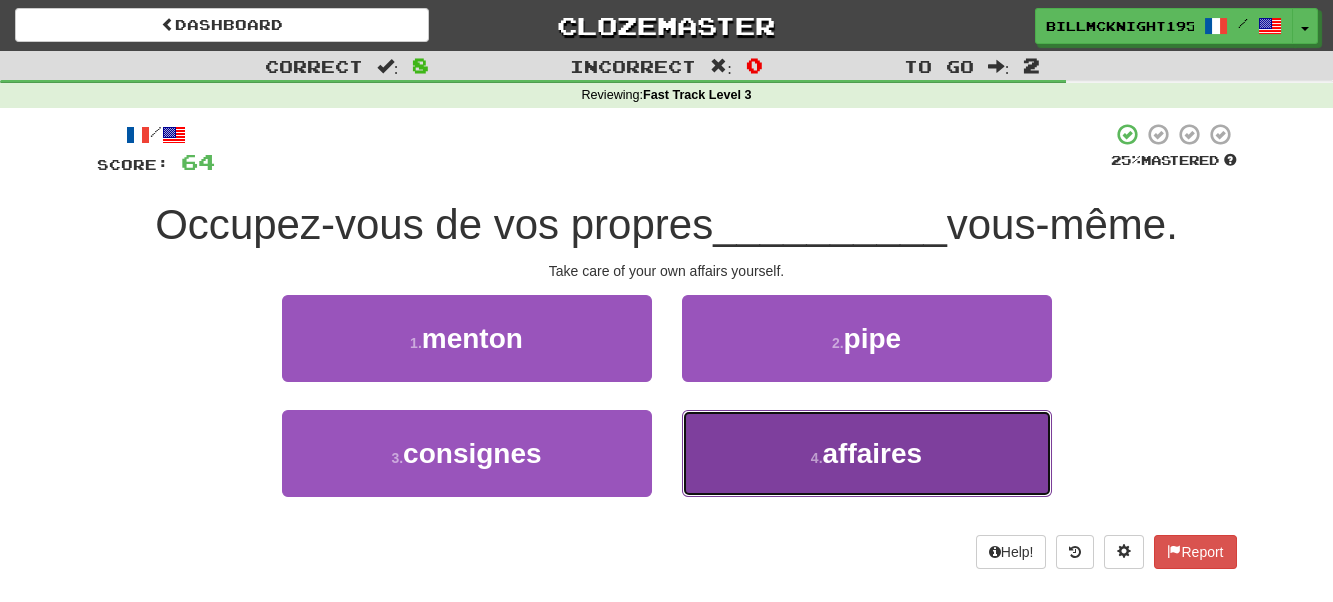 click on "affaires" at bounding box center (873, 453) 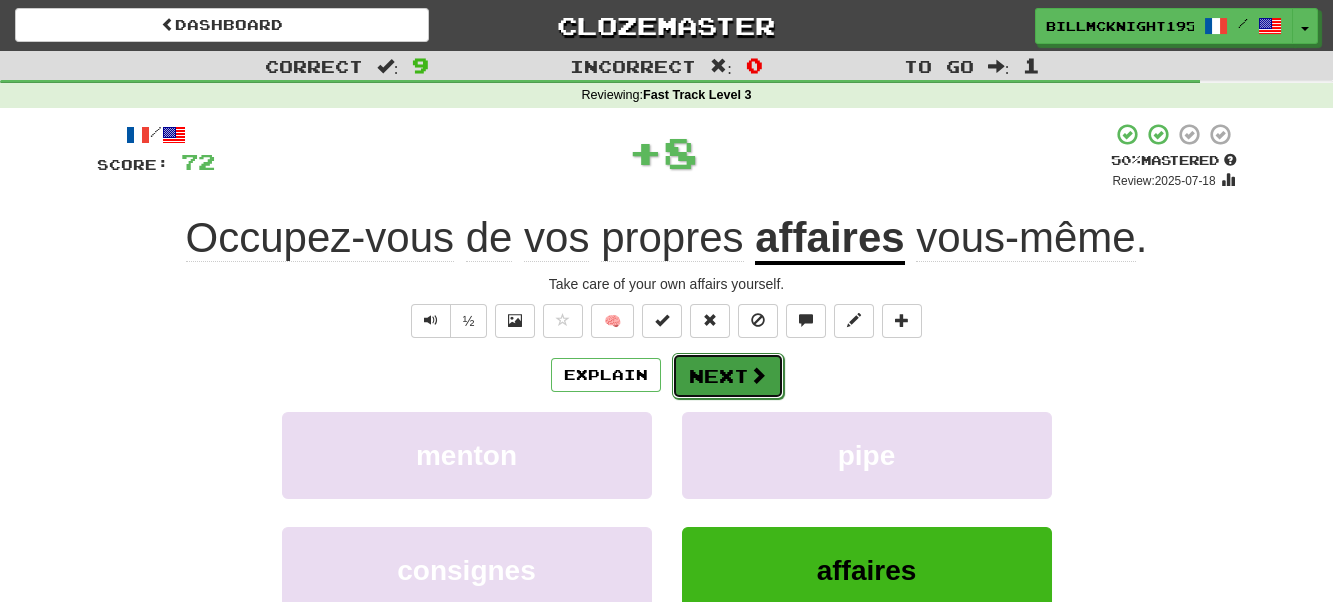 click on "Next" at bounding box center [728, 376] 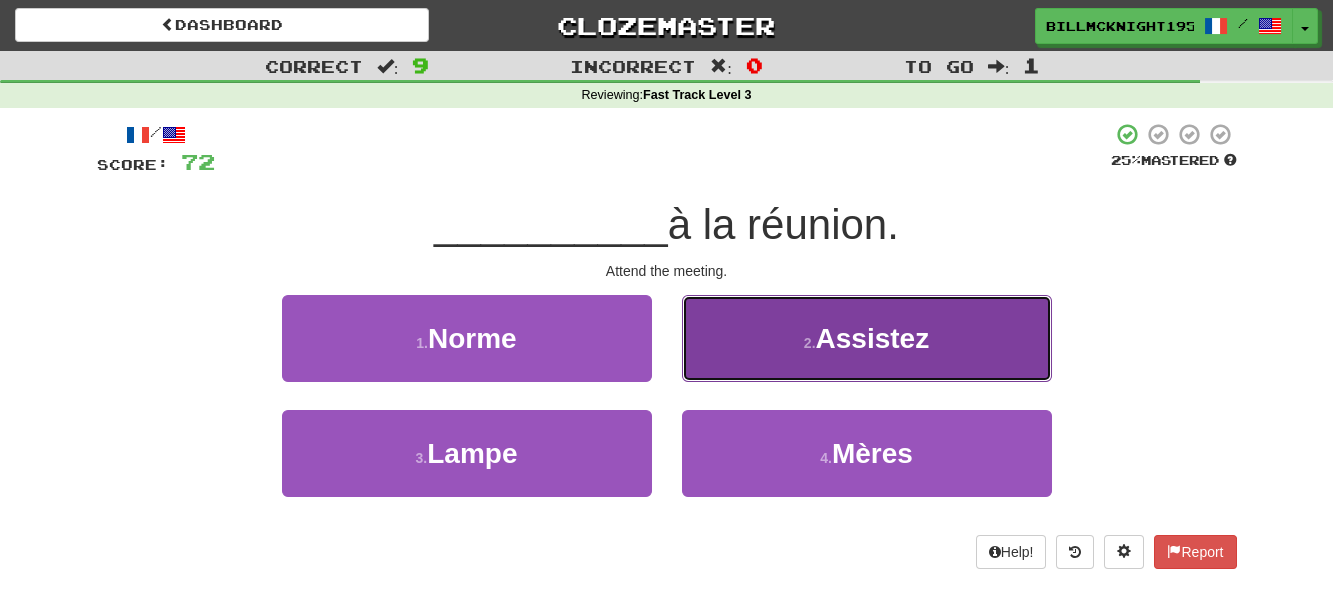 click on "2 .  Assistez" at bounding box center [867, 338] 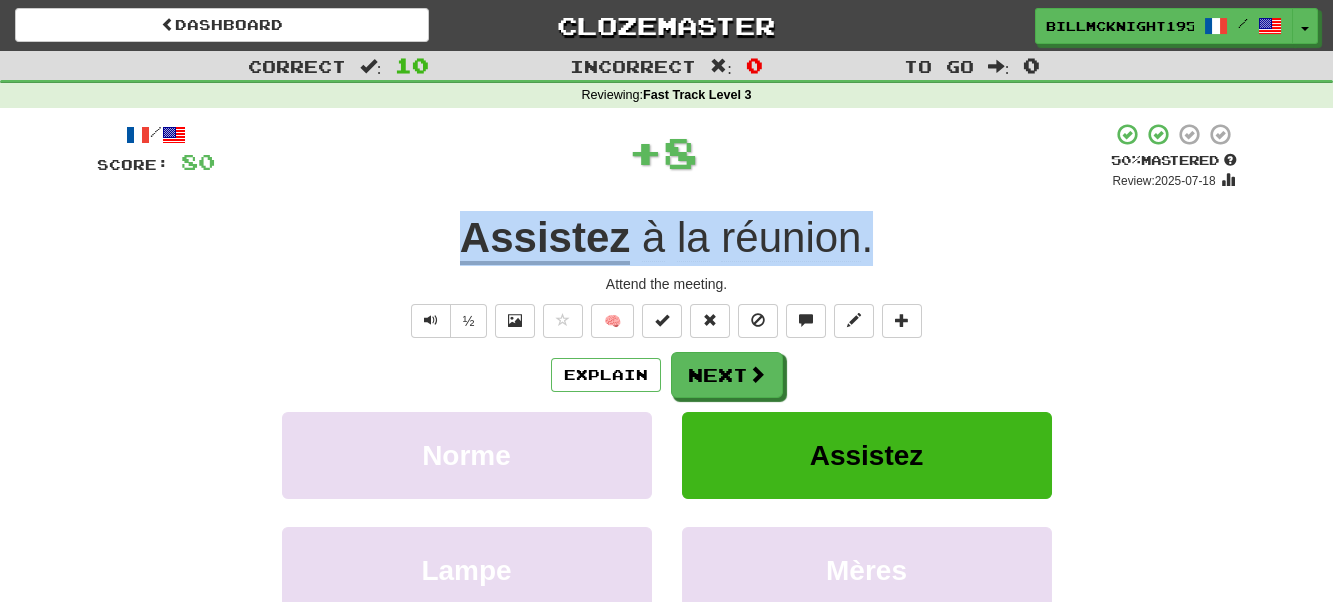 drag, startPoint x: 870, startPoint y: 242, endPoint x: 423, endPoint y: 244, distance: 447.0045 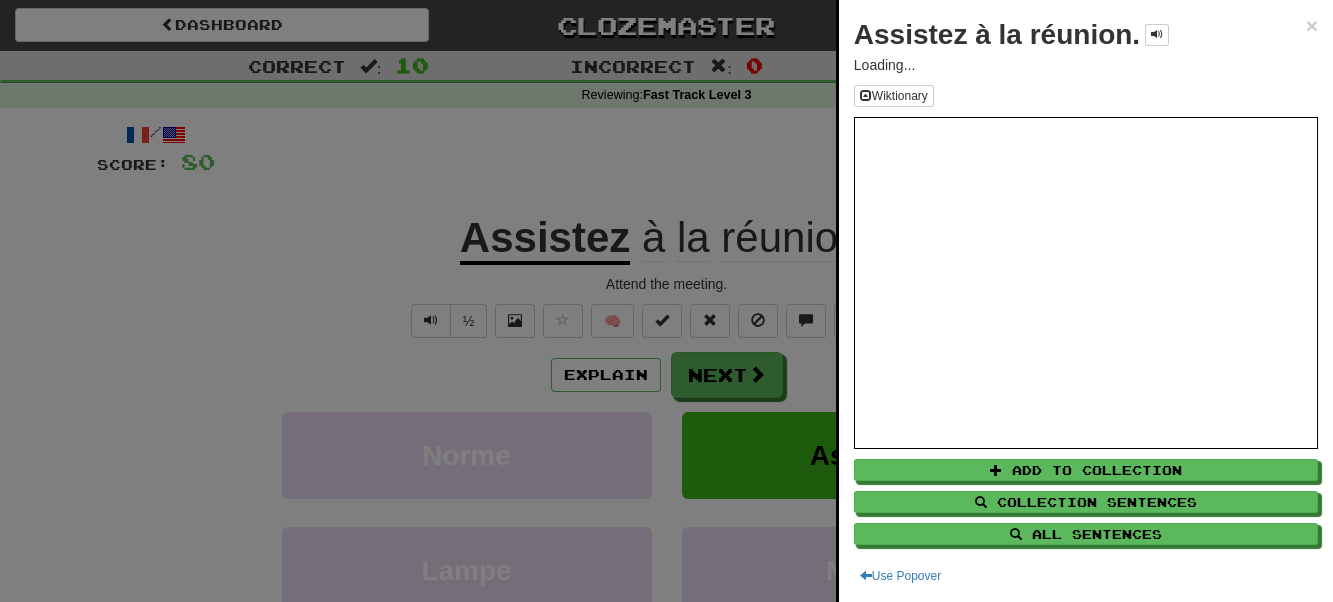 click at bounding box center [666, 301] 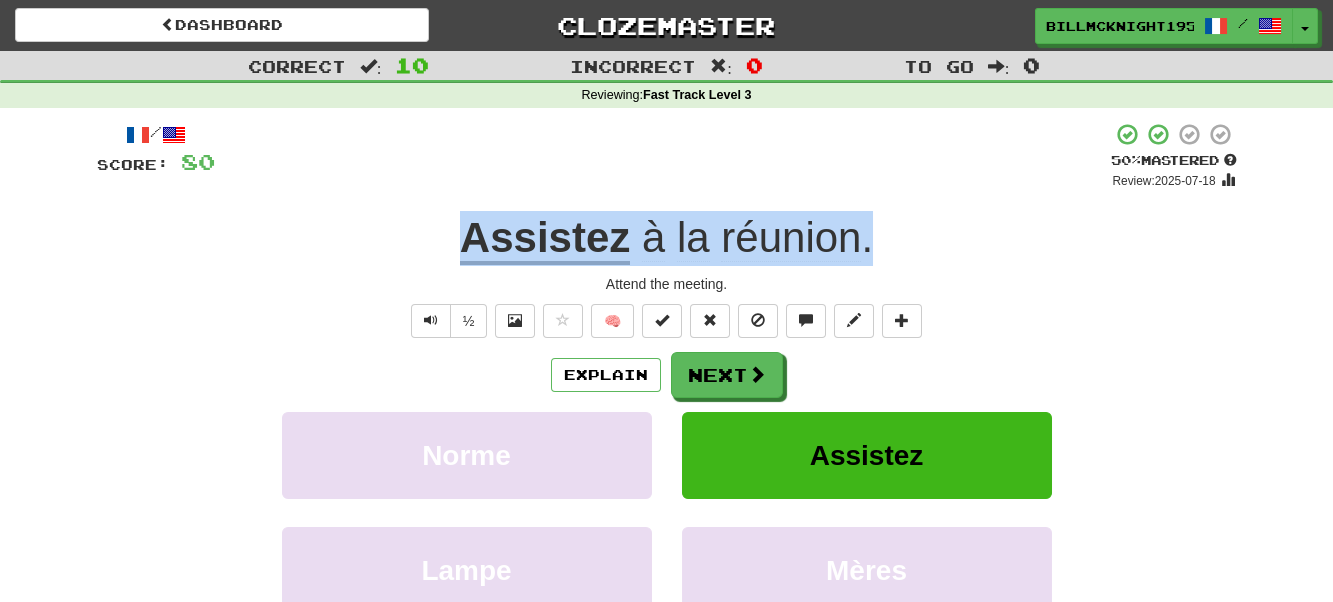 drag, startPoint x: 597, startPoint y: 247, endPoint x: 362, endPoint y: 261, distance: 235.41666 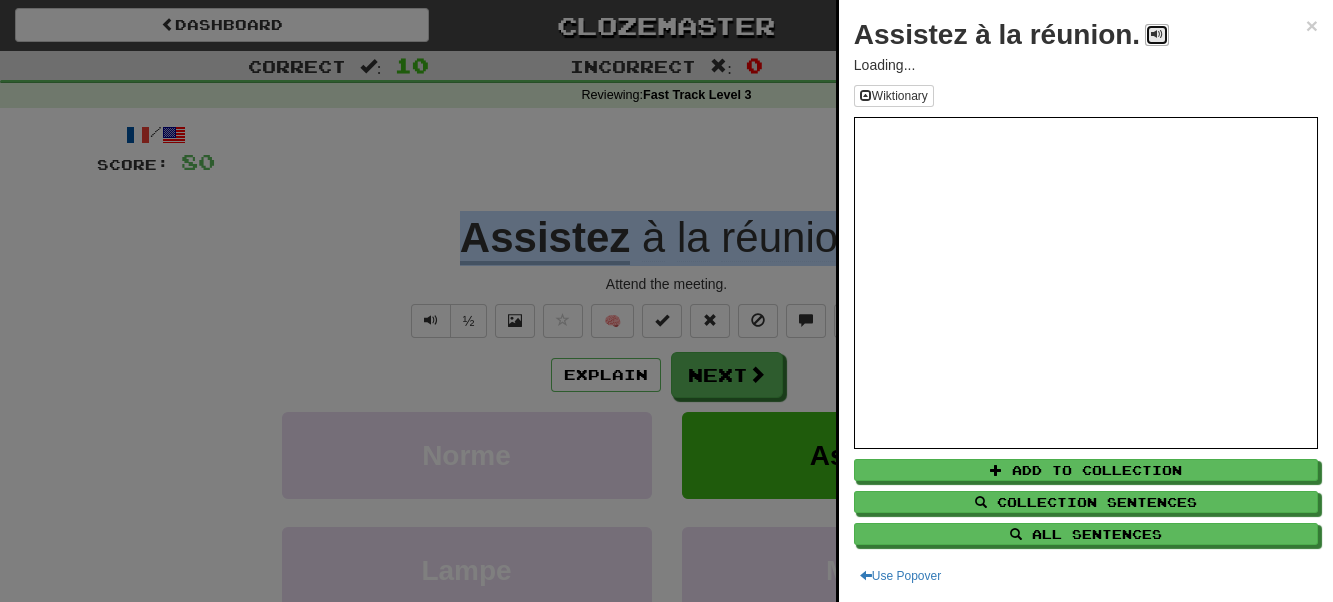 click at bounding box center (1157, 34) 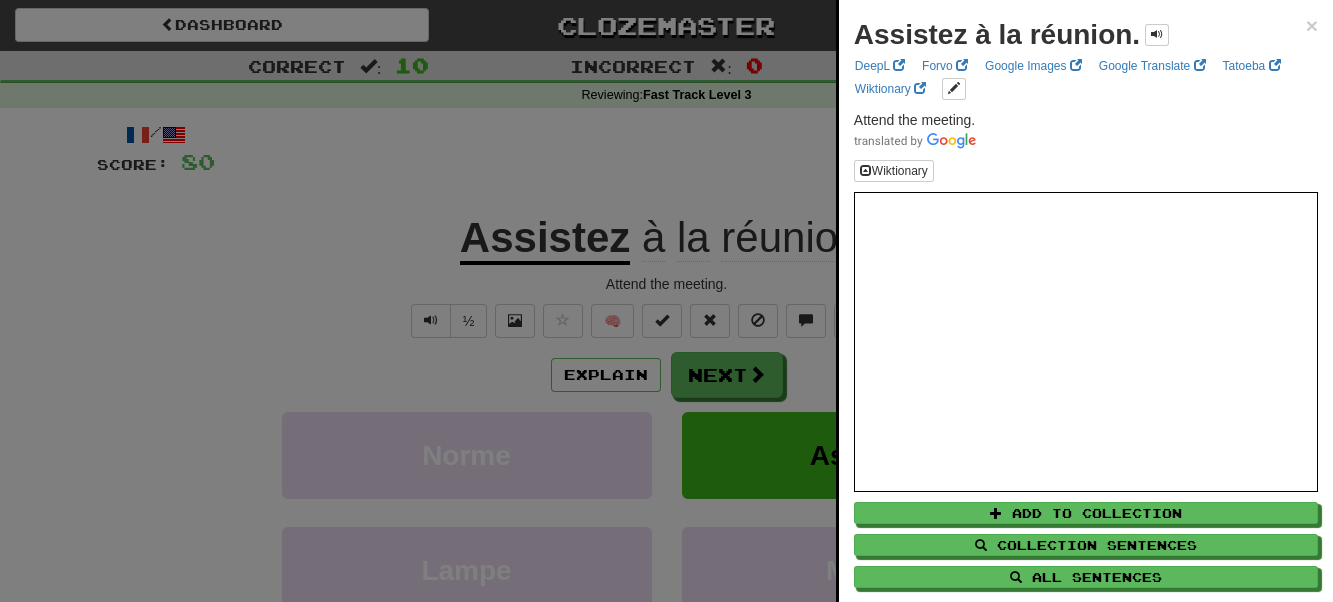 drag, startPoint x: 287, startPoint y: 279, endPoint x: 514, endPoint y: 272, distance: 227.10791 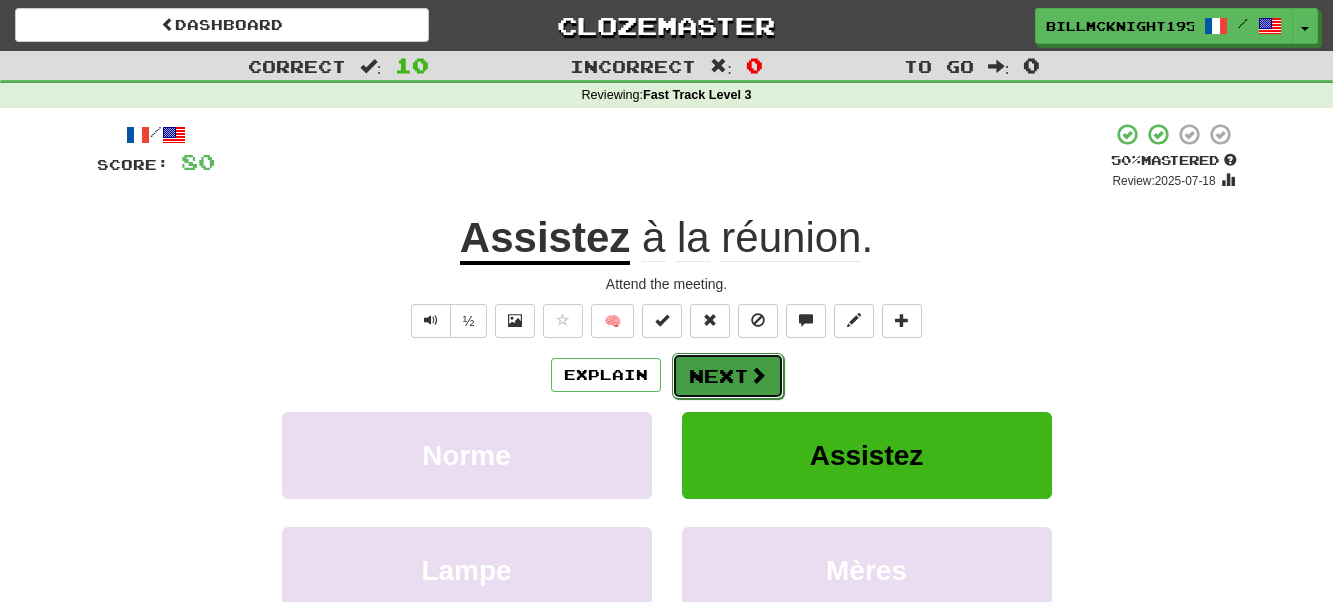 click on "Next" at bounding box center [728, 376] 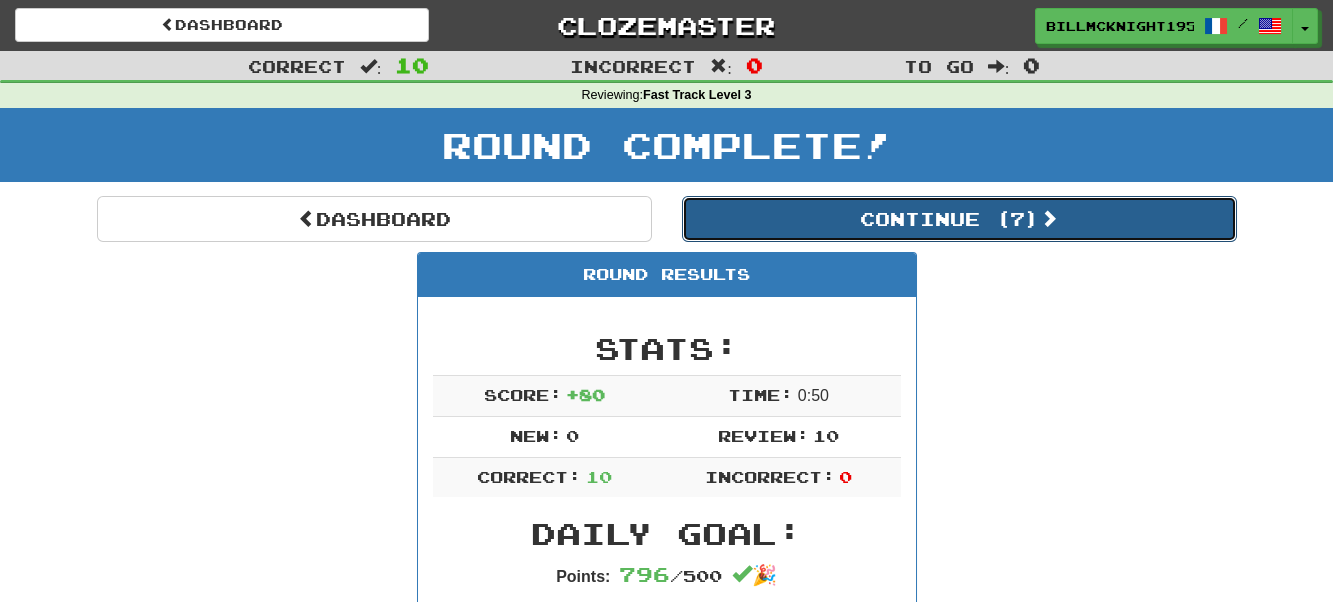 click on "Continue ( 7 )" at bounding box center (959, 219) 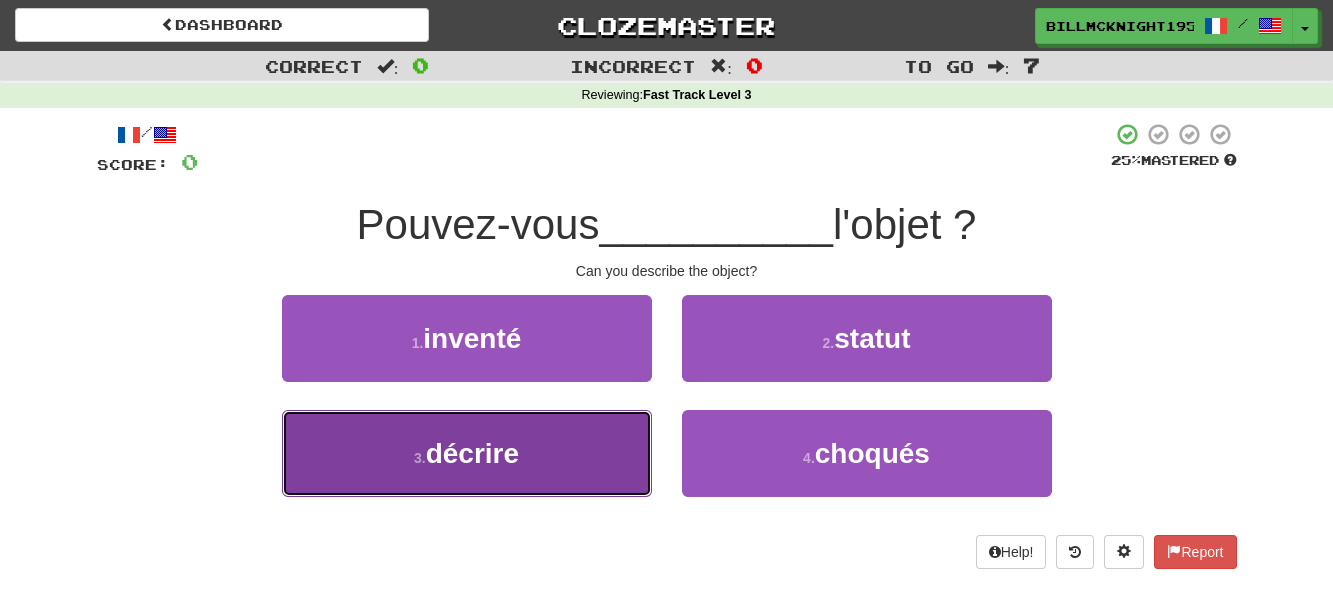 click on "3 .  décrire" at bounding box center (467, 453) 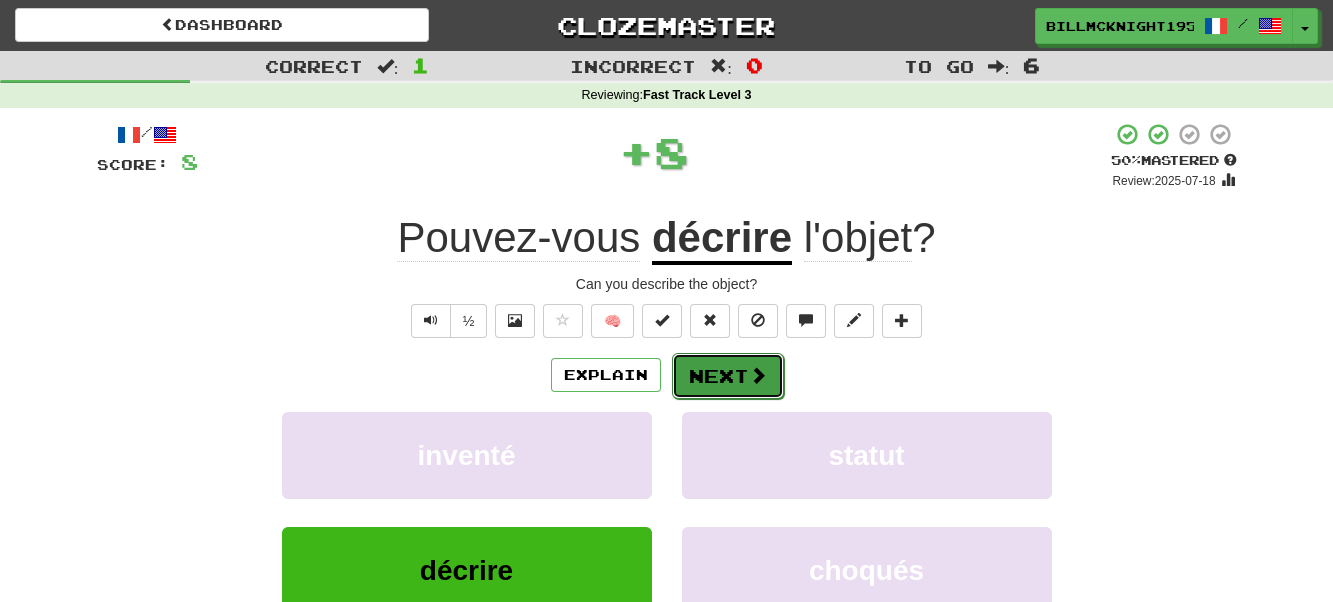 click on "Next" at bounding box center [728, 376] 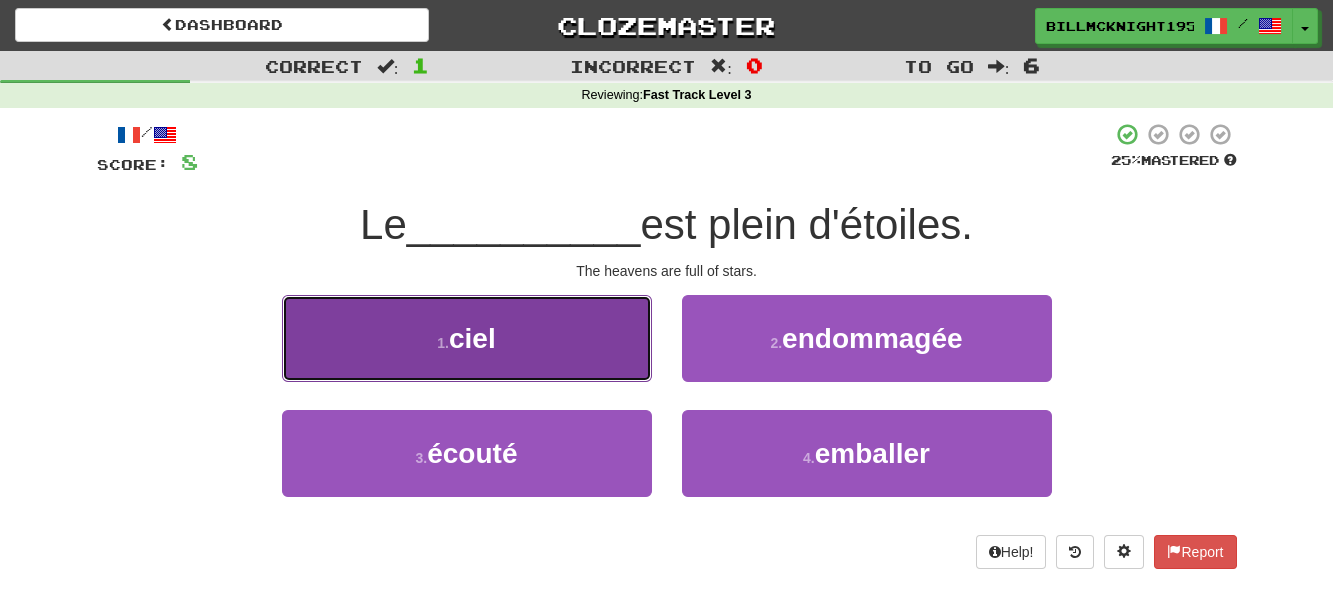 click on "1 .  ciel" at bounding box center [467, 338] 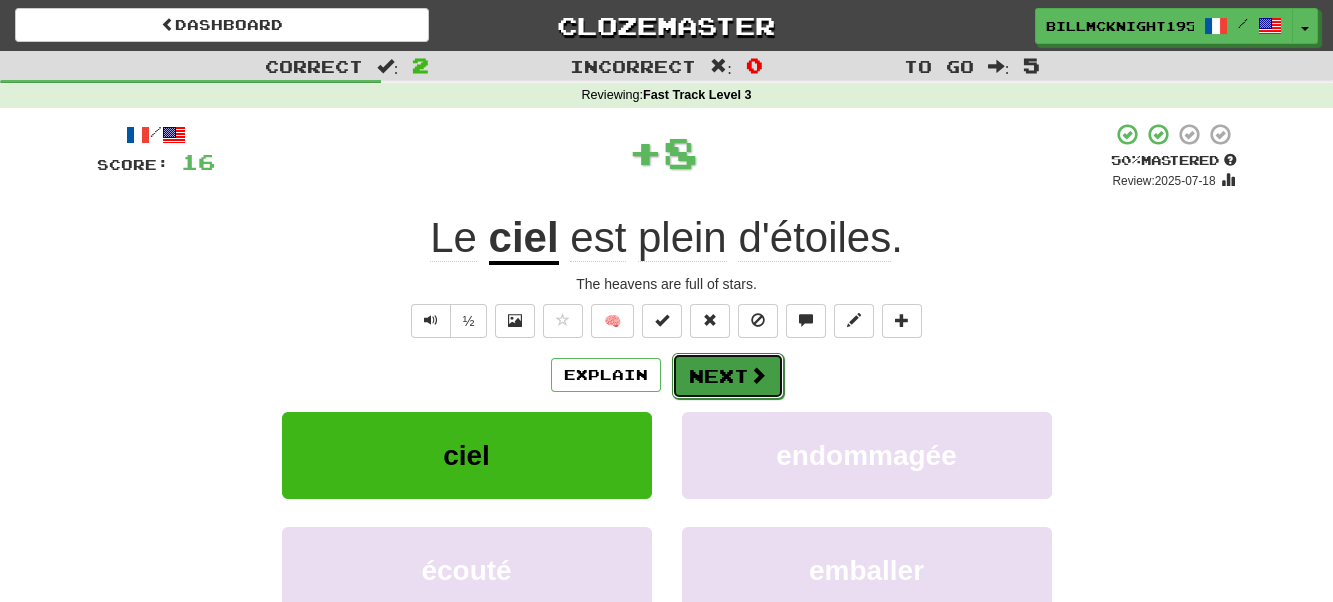 click on "Next" at bounding box center (728, 376) 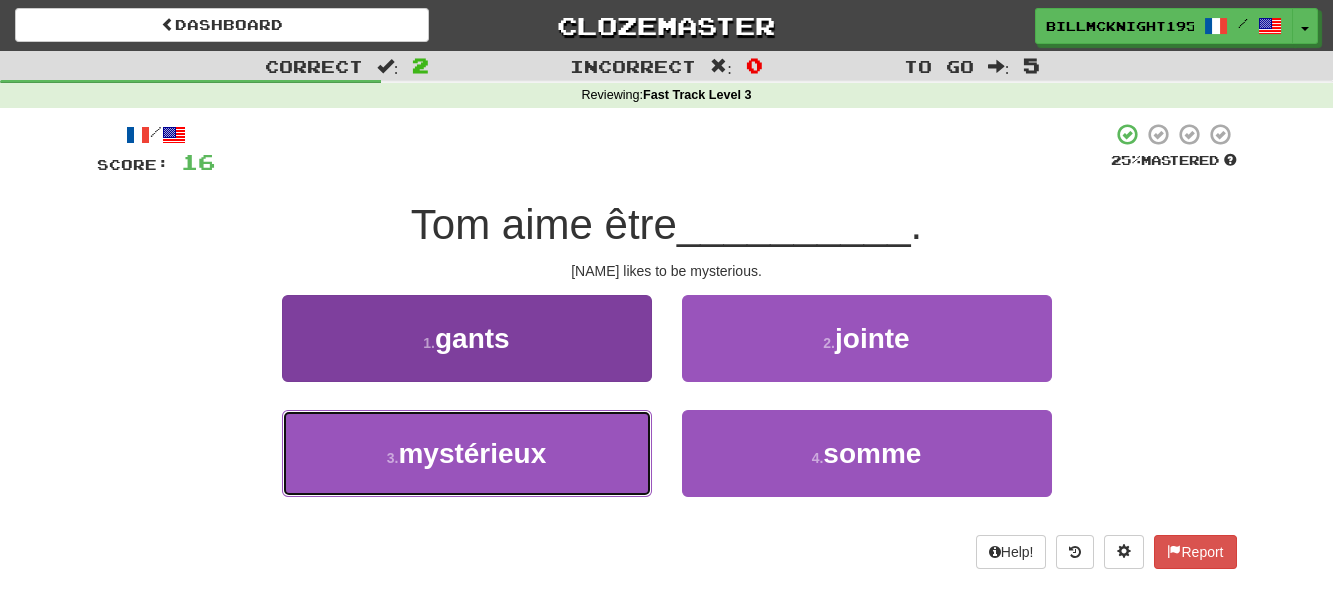 click on "mystérieux" at bounding box center [472, 453] 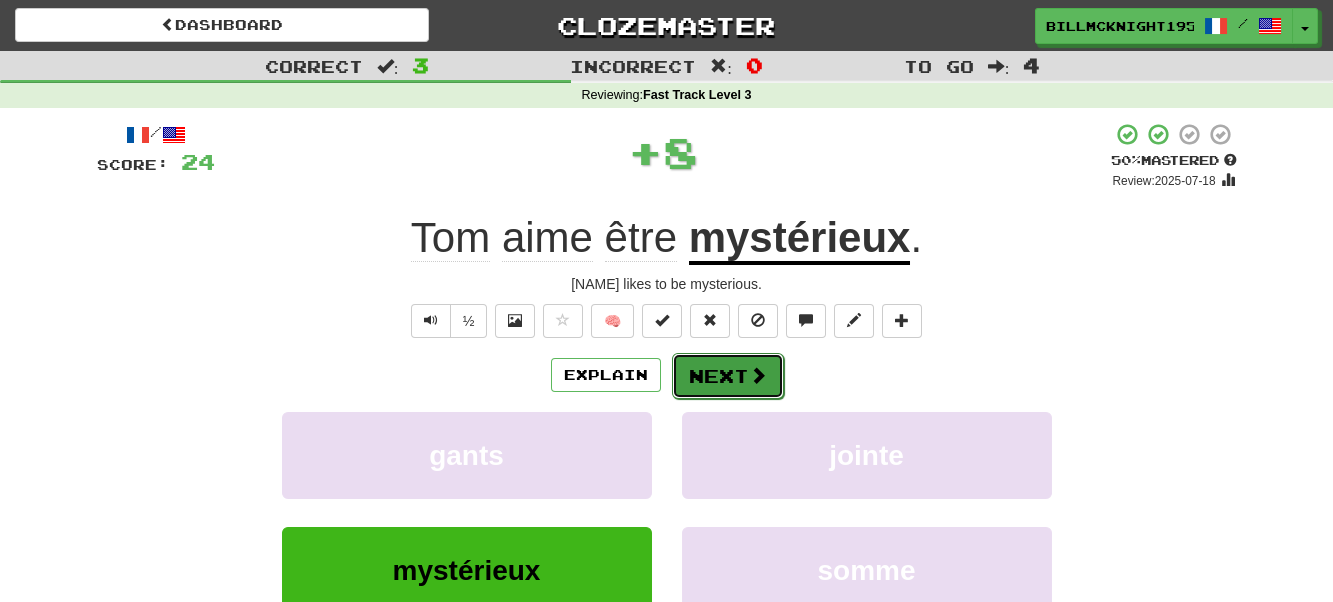 click on "Next" at bounding box center (728, 376) 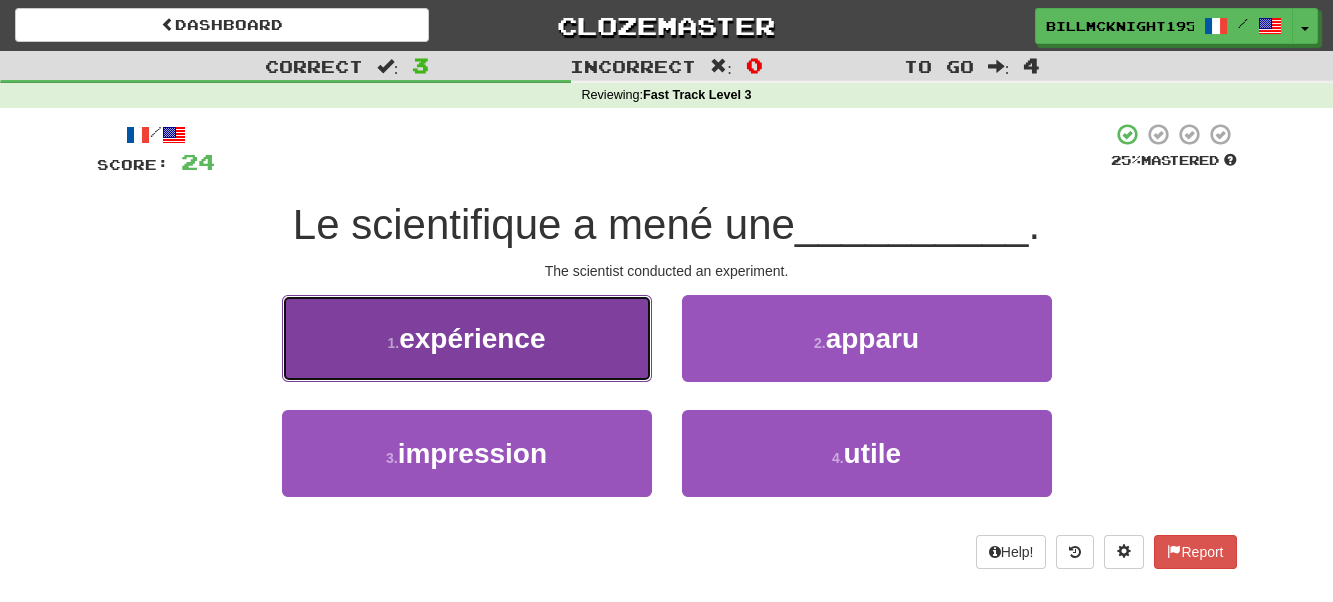 click on "1 .  expérience" at bounding box center (467, 338) 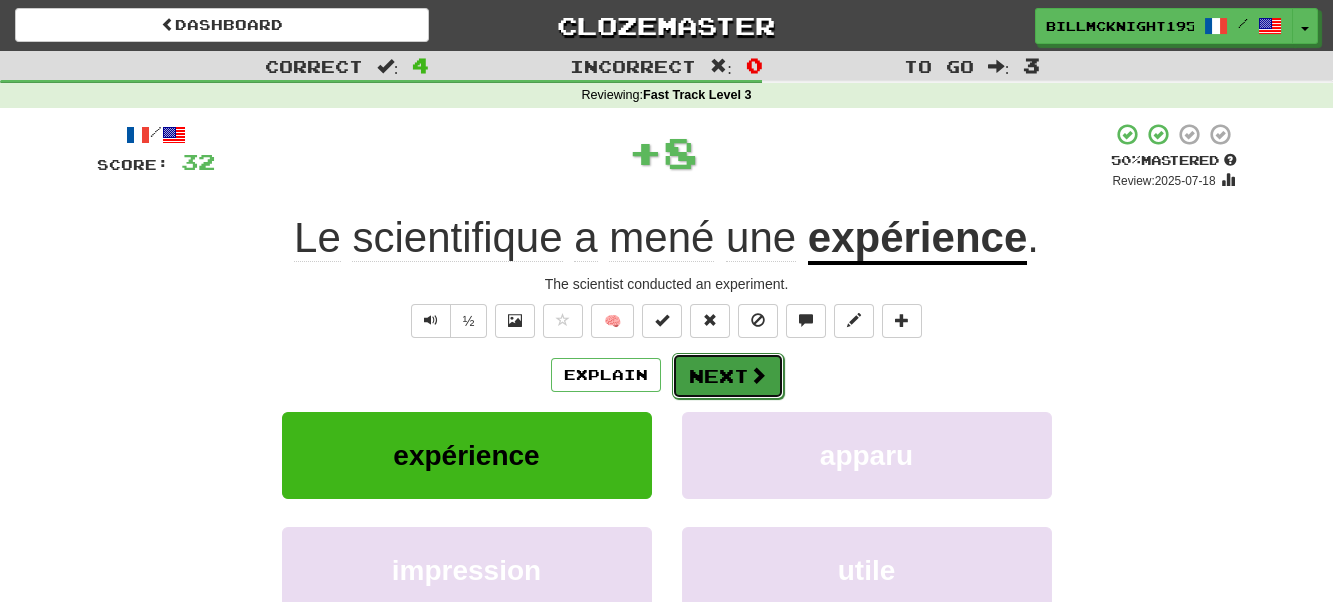 click on "Next" at bounding box center (728, 376) 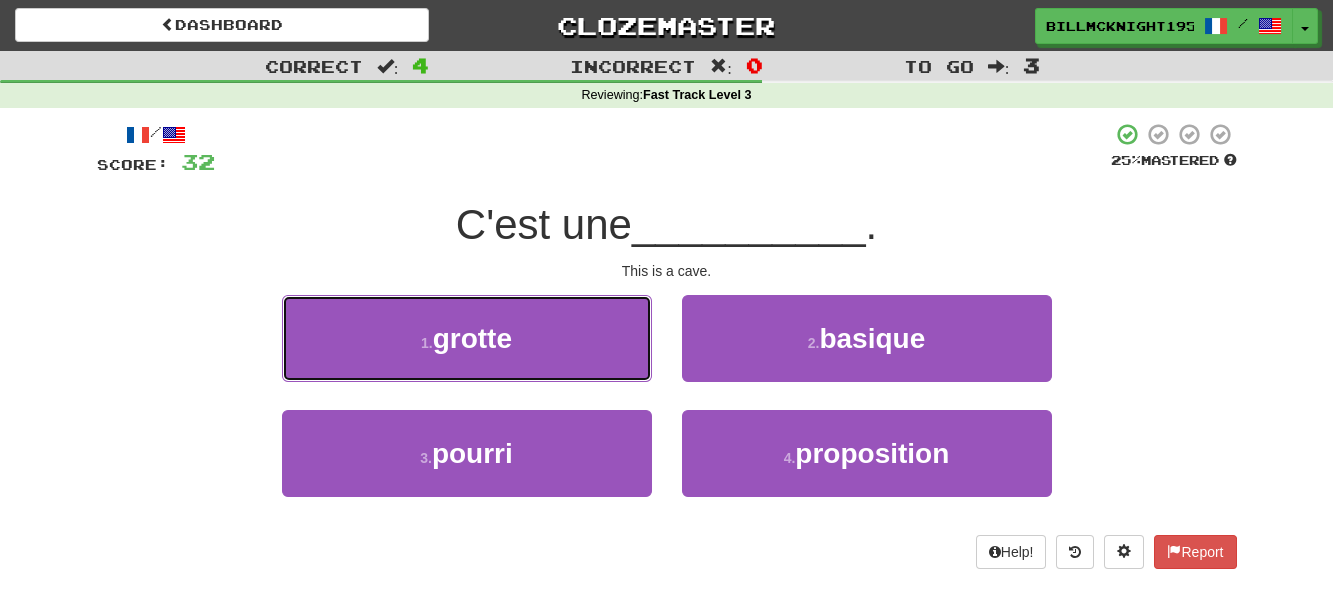 drag, startPoint x: 542, startPoint y: 344, endPoint x: 554, endPoint y: 347, distance: 12.369317 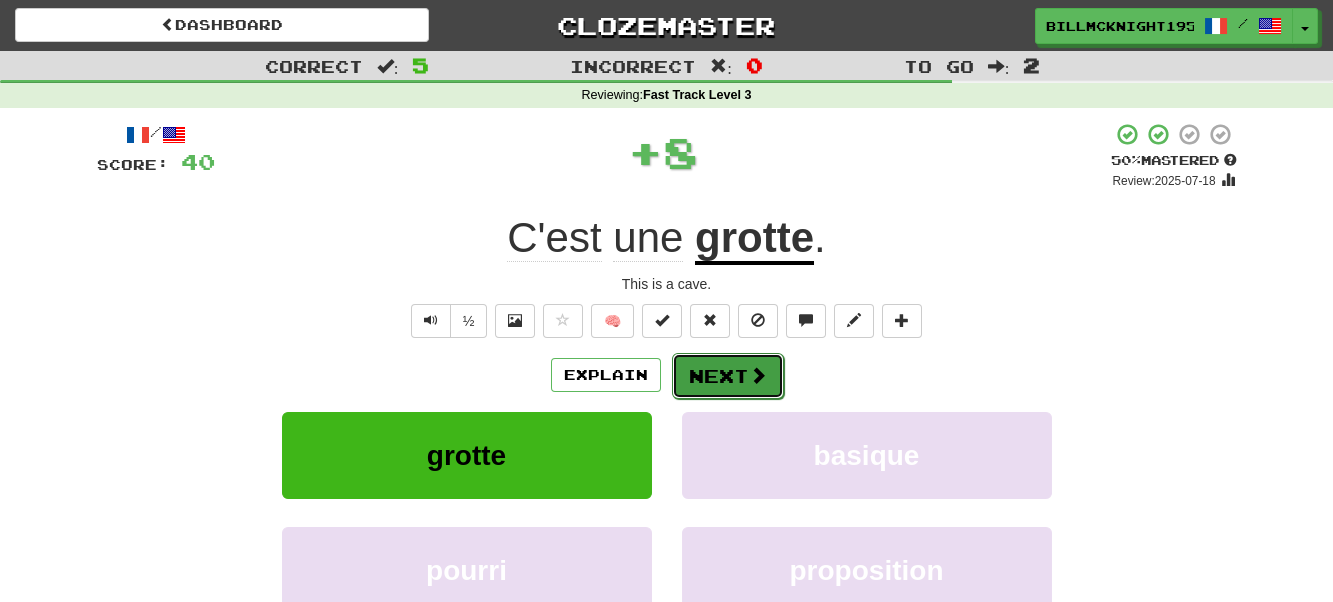 click on "Next" at bounding box center [728, 376] 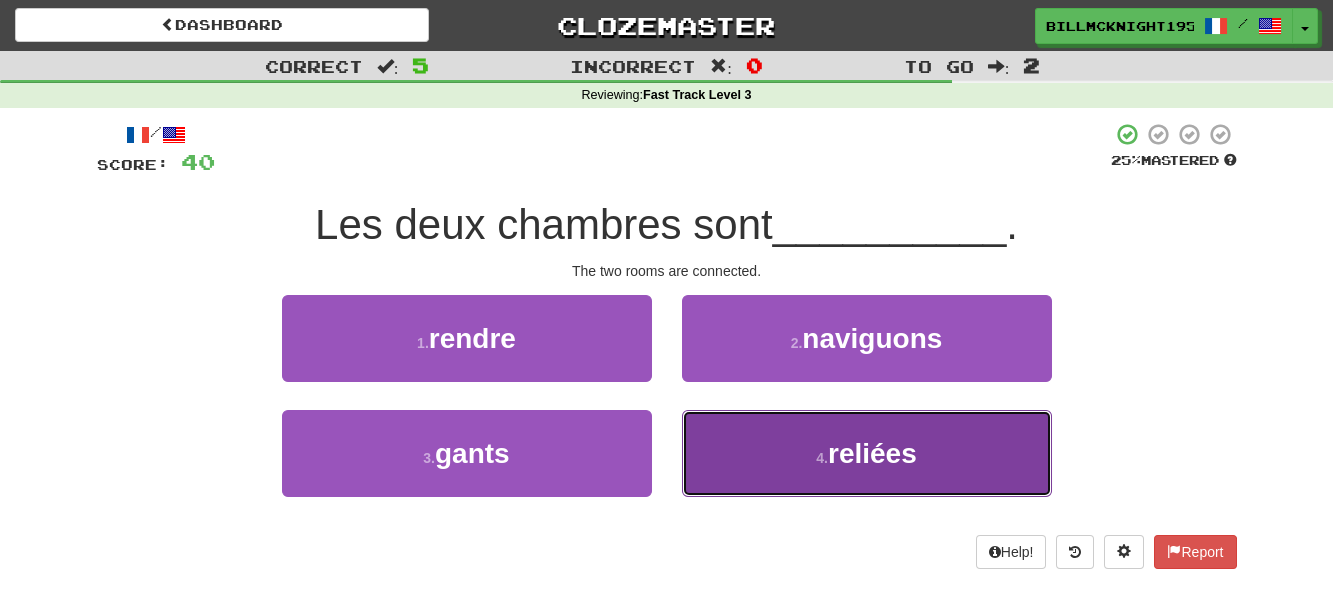 click on "reliées" at bounding box center (872, 453) 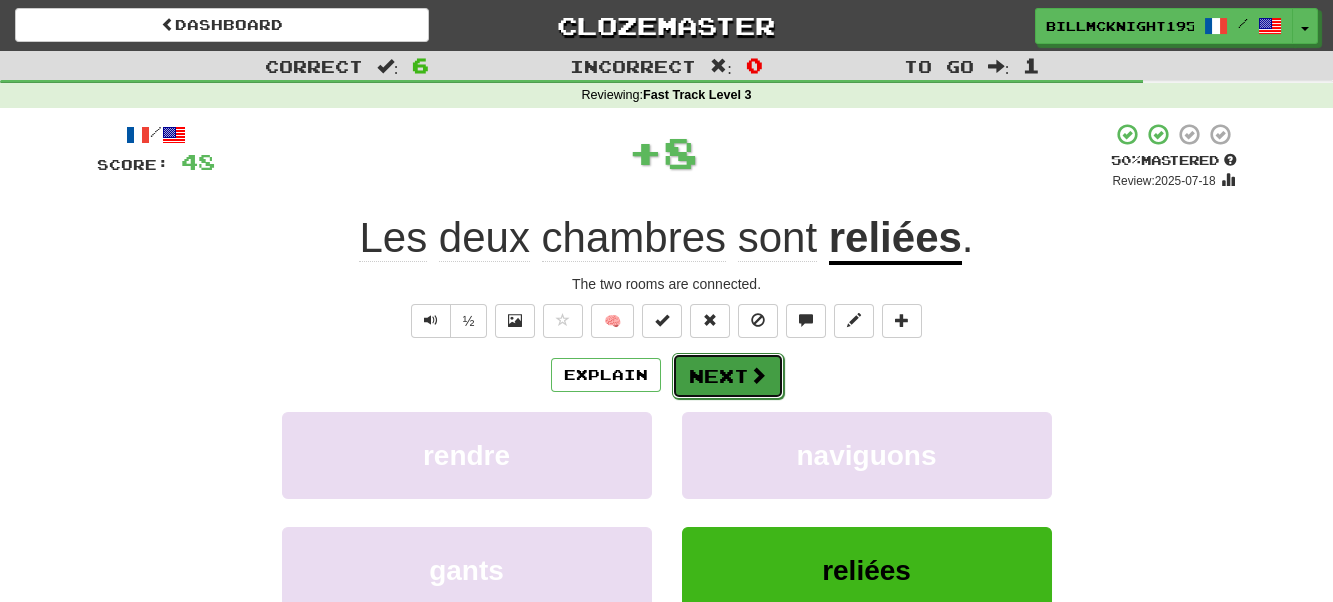 click on "Next" at bounding box center [728, 376] 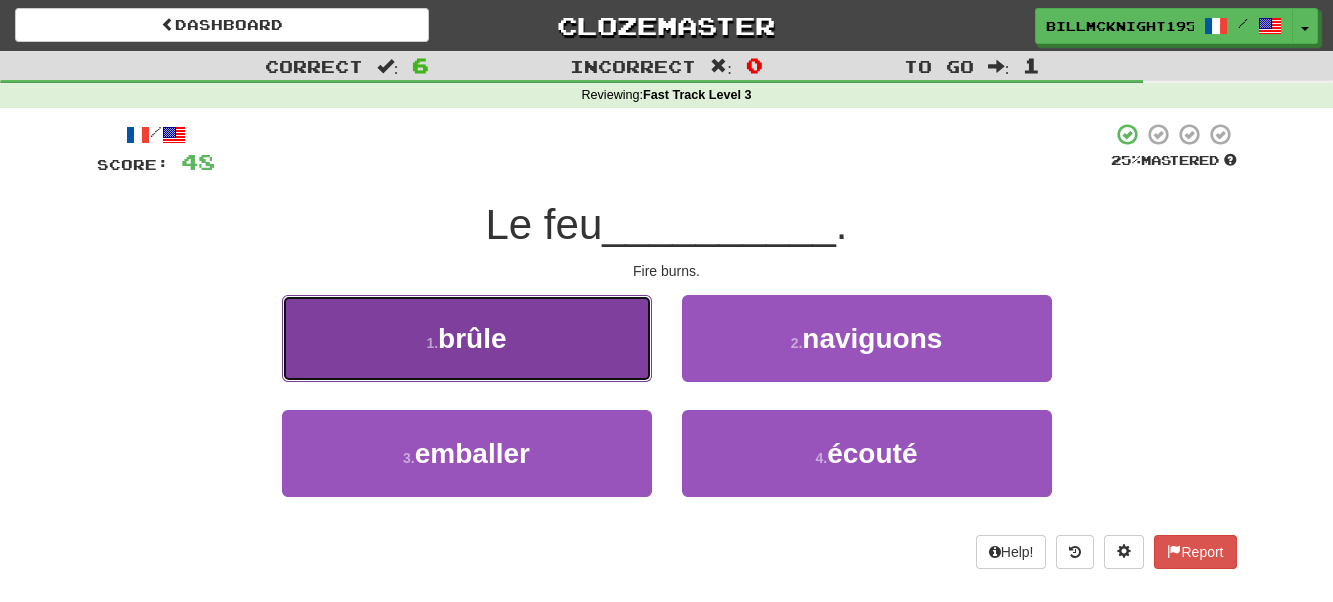click on "1 .  brûle" at bounding box center [467, 338] 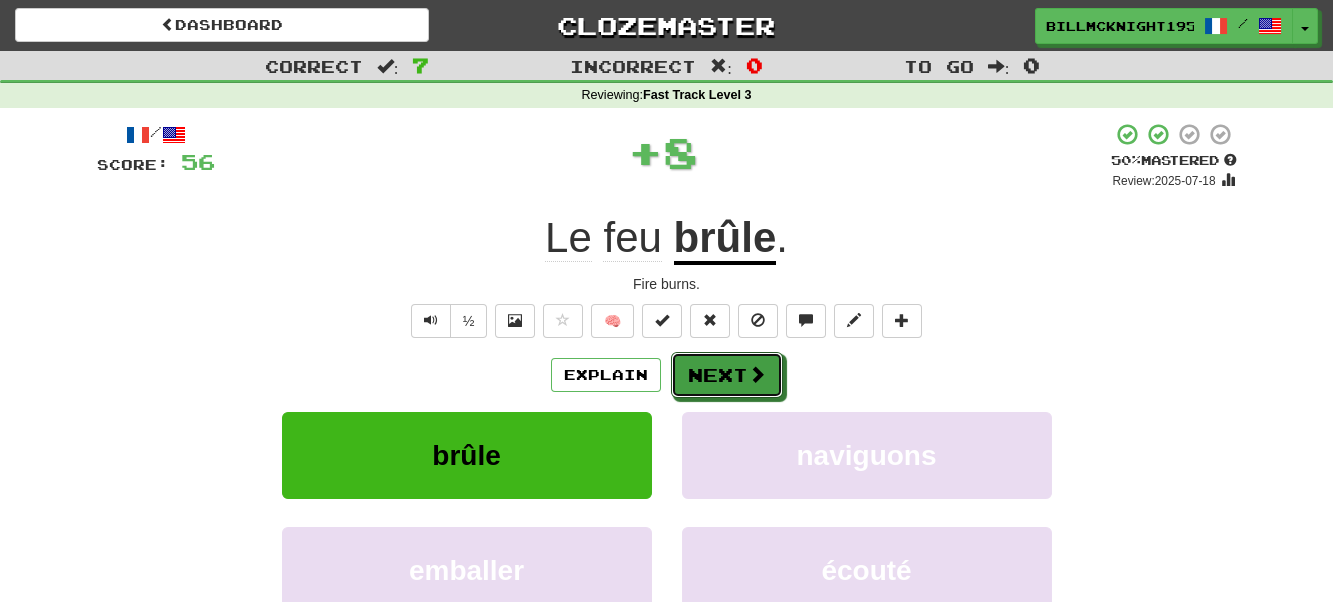 click on "Next" at bounding box center [727, 375] 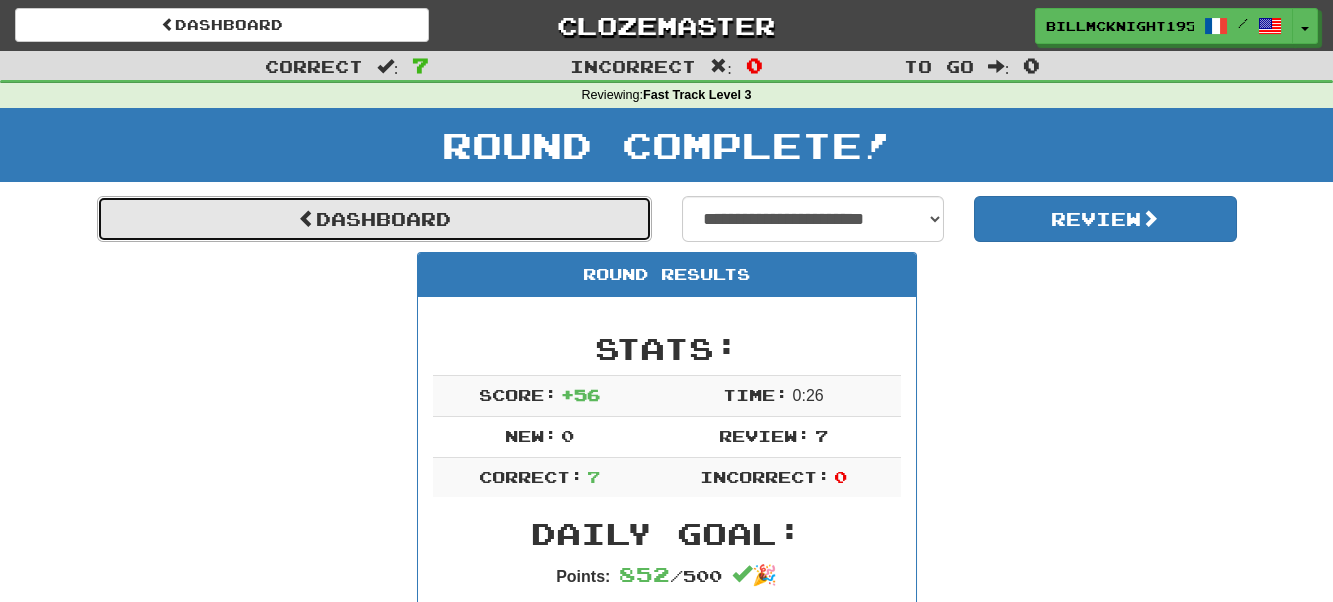 click on "Dashboard" at bounding box center [374, 219] 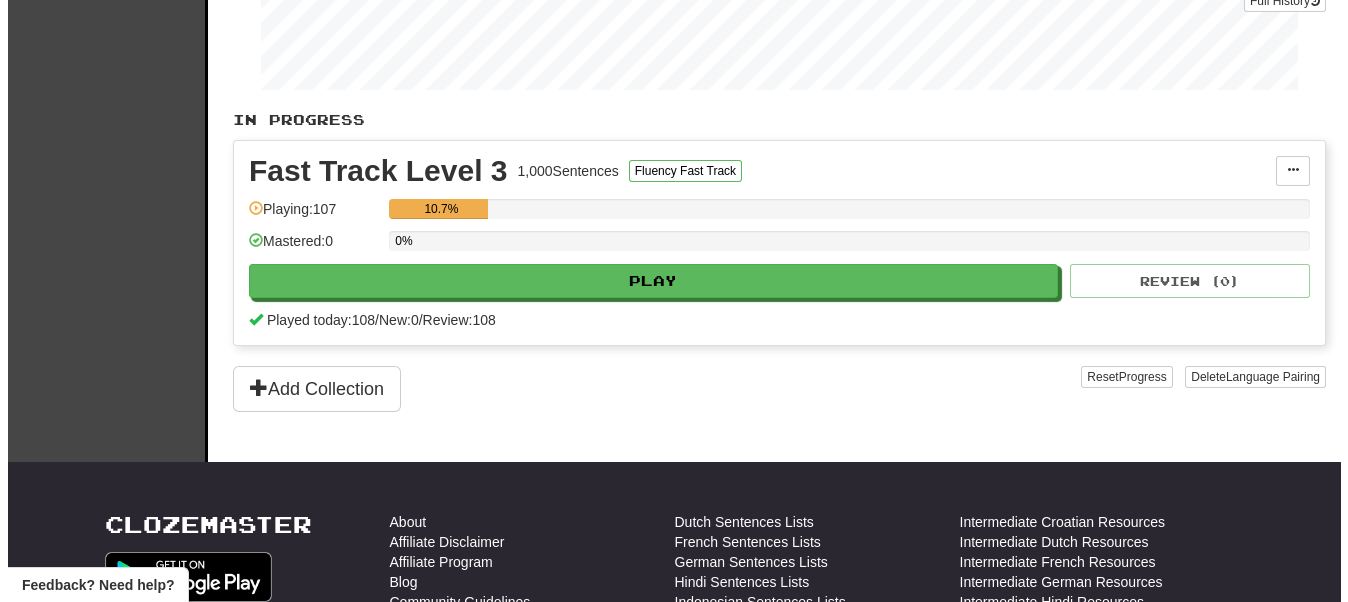 scroll, scrollTop: 300, scrollLeft: 0, axis: vertical 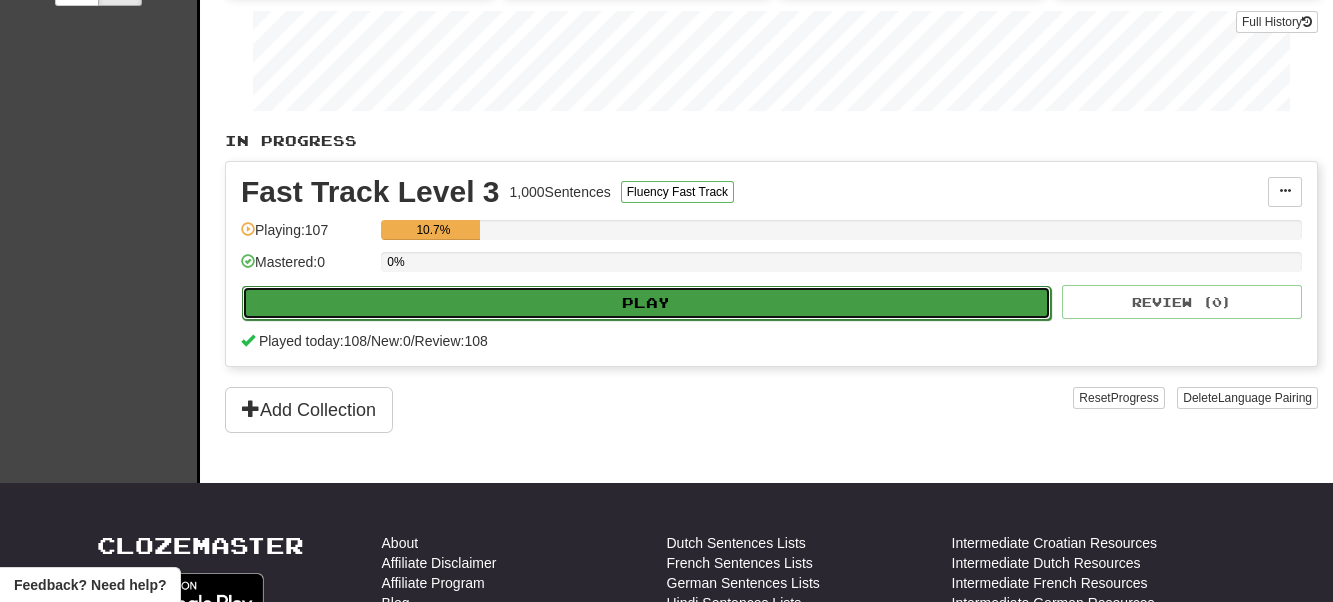 click on "Play" at bounding box center [646, 303] 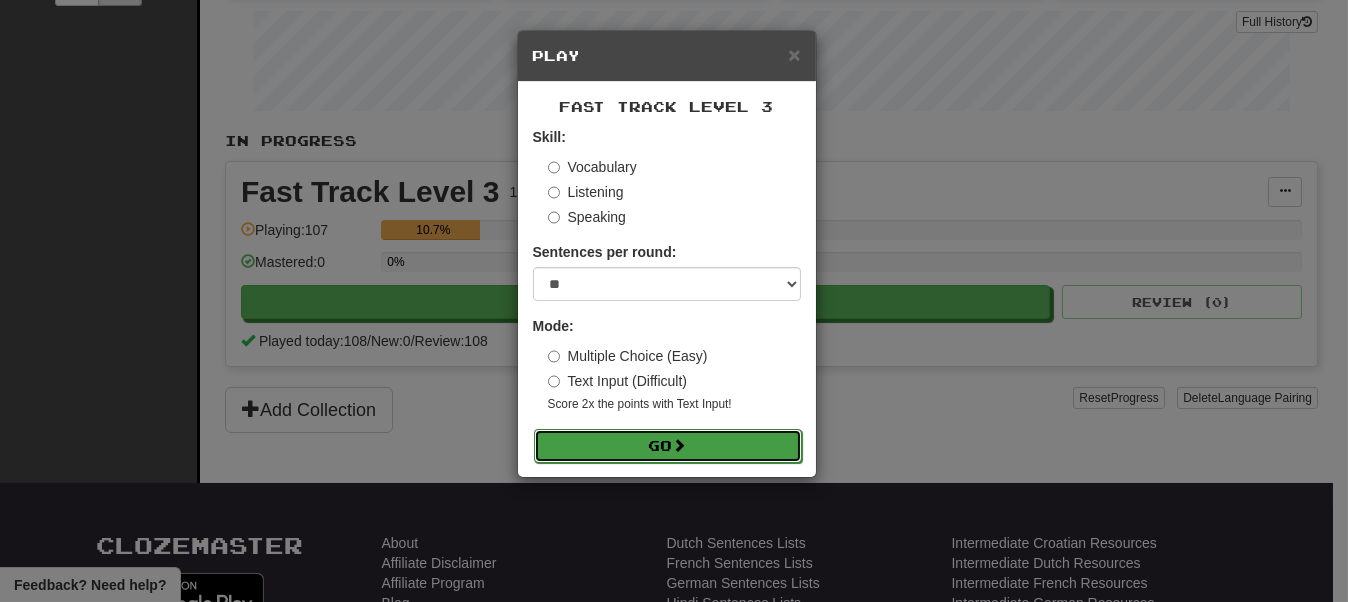 click on "Go" at bounding box center (668, 446) 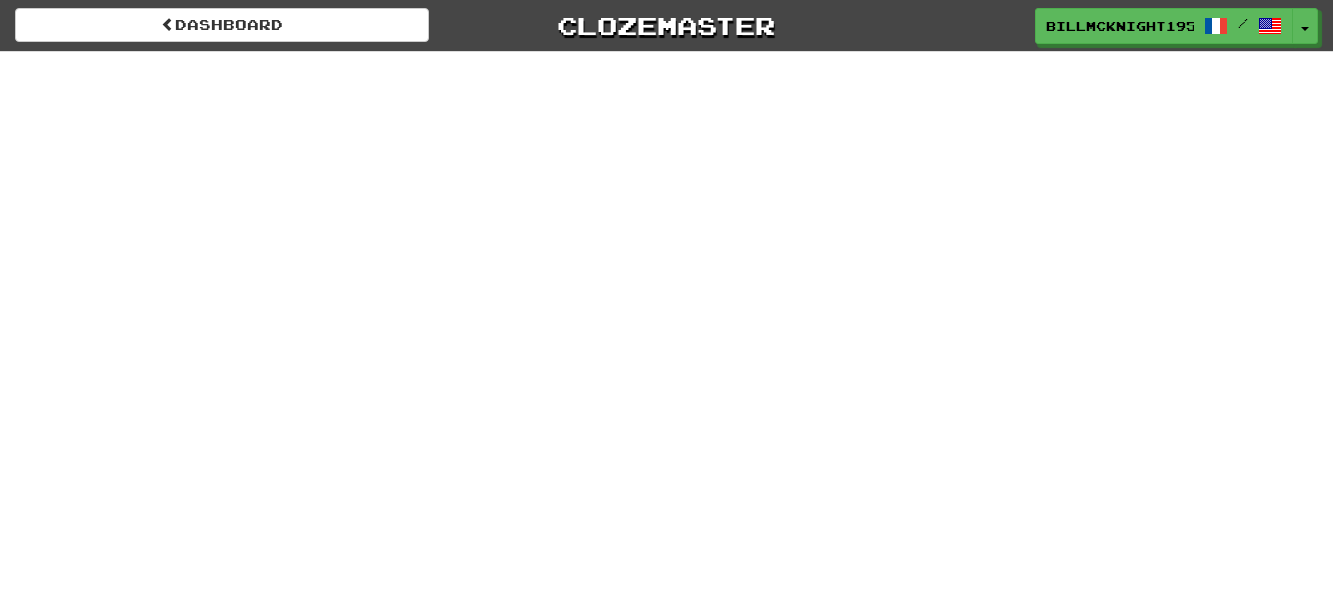 scroll, scrollTop: 0, scrollLeft: 0, axis: both 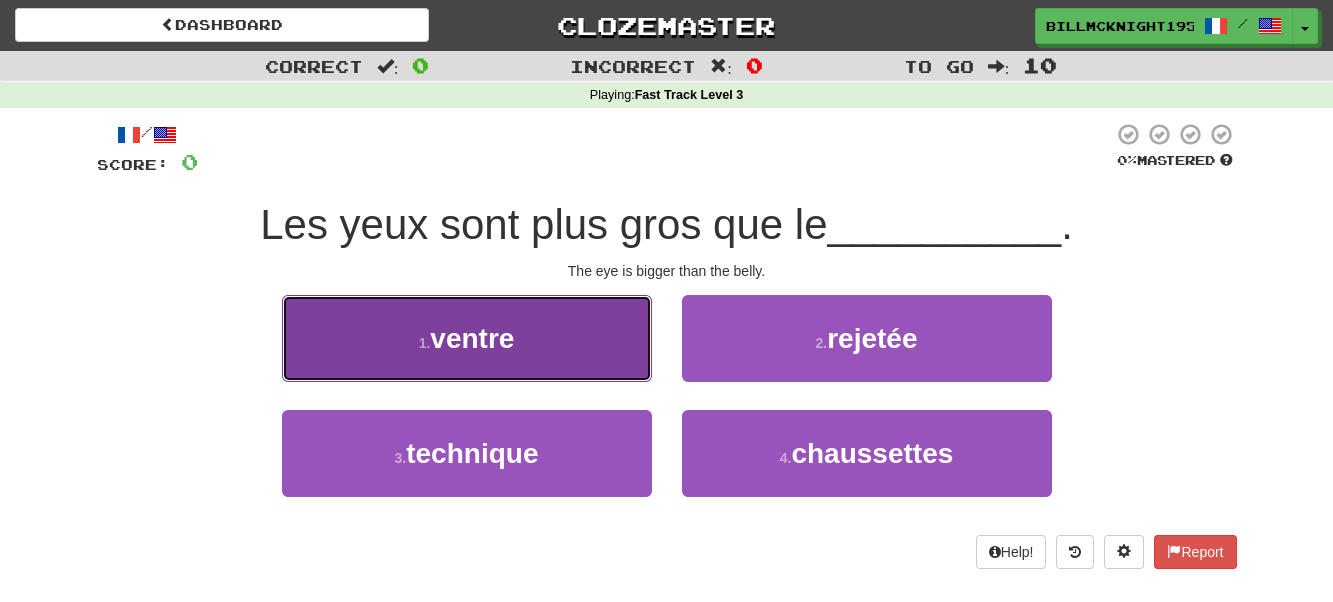 click on "1 .  ventre" at bounding box center (467, 338) 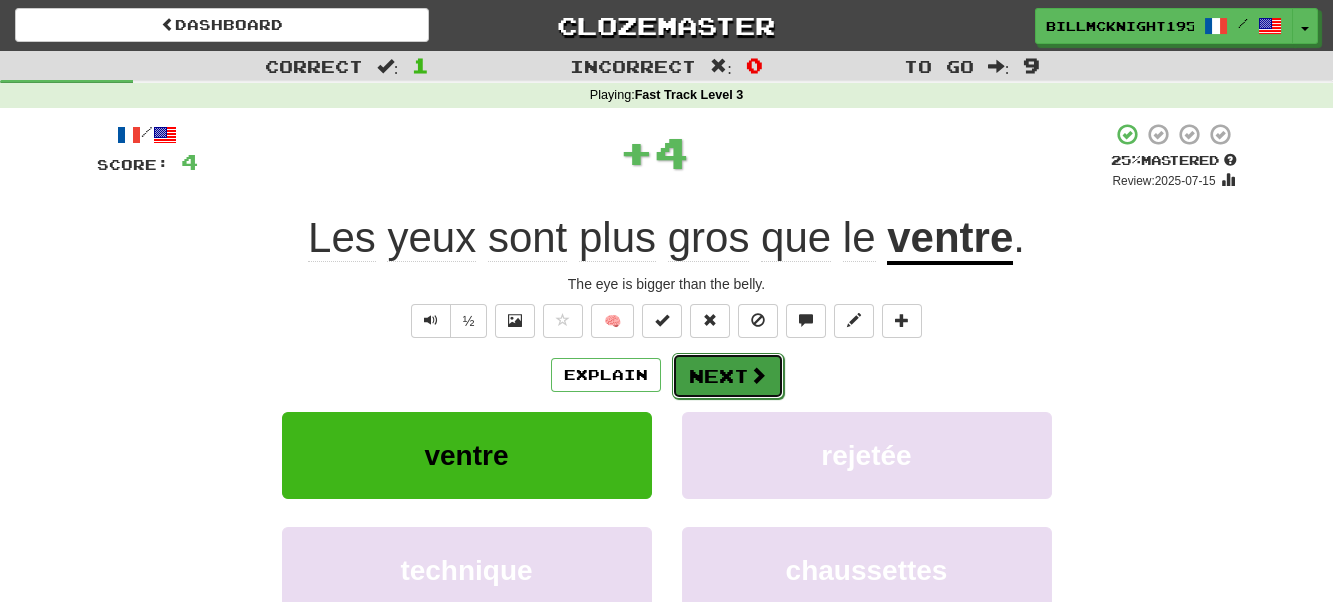 click on "Next" at bounding box center (728, 376) 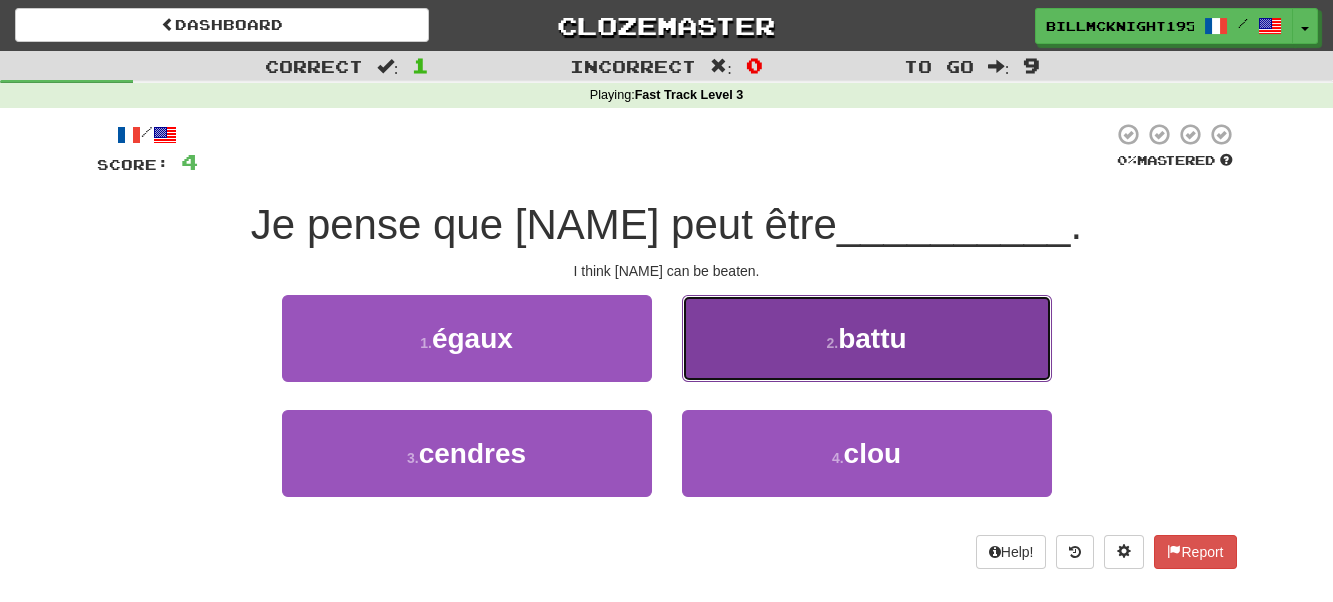 click on "2 .  battu" at bounding box center (867, 338) 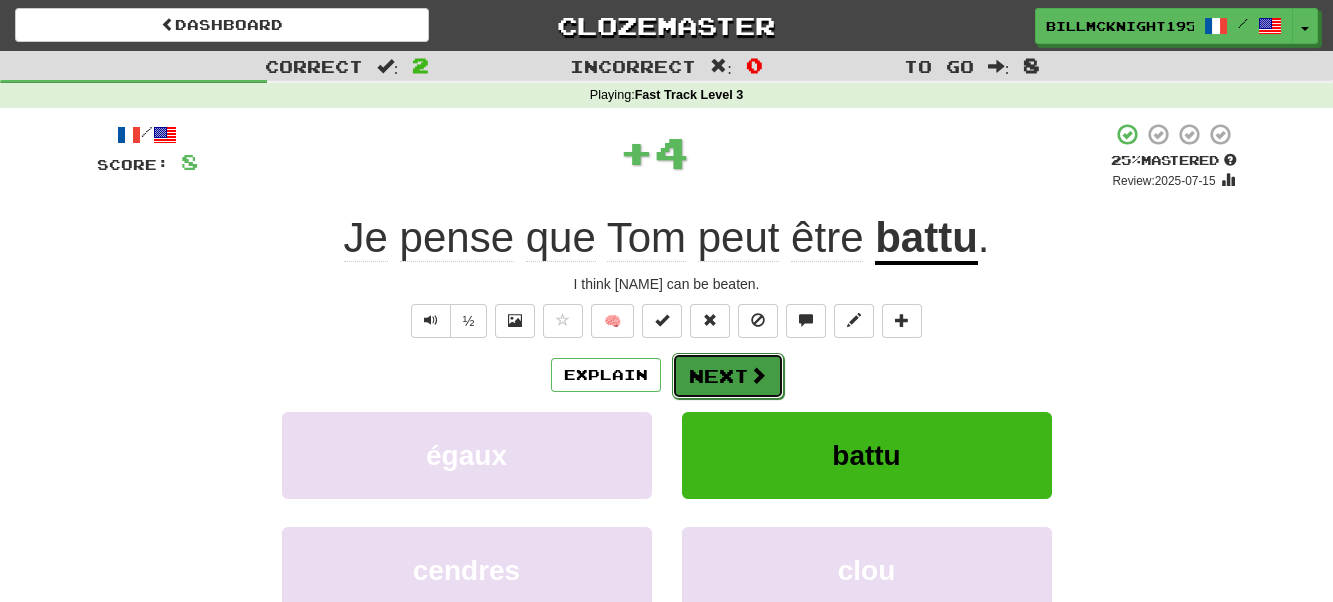 click on "Next" at bounding box center (728, 376) 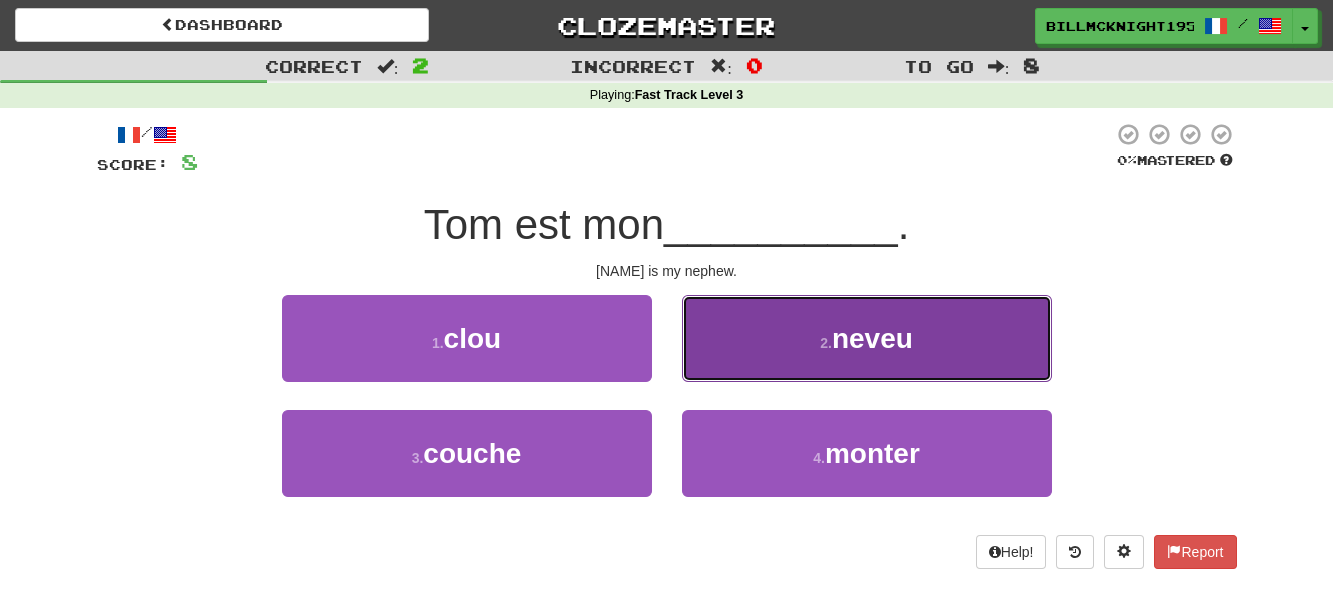 click on "neveu" at bounding box center [872, 338] 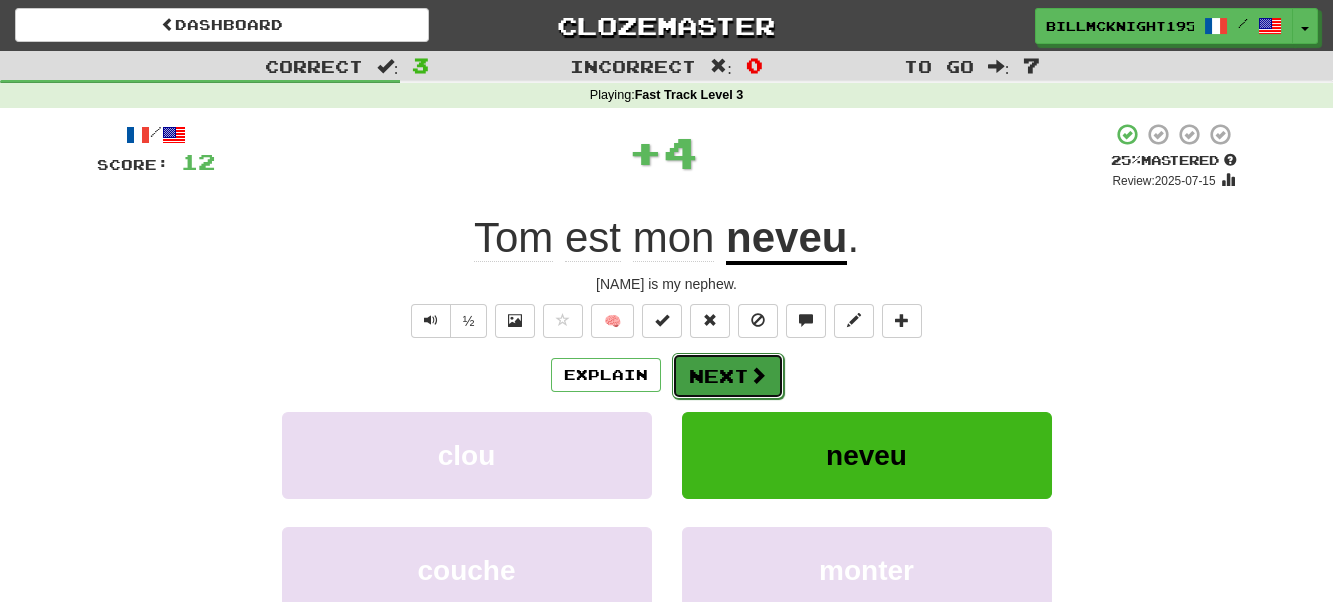click on "Next" at bounding box center (728, 376) 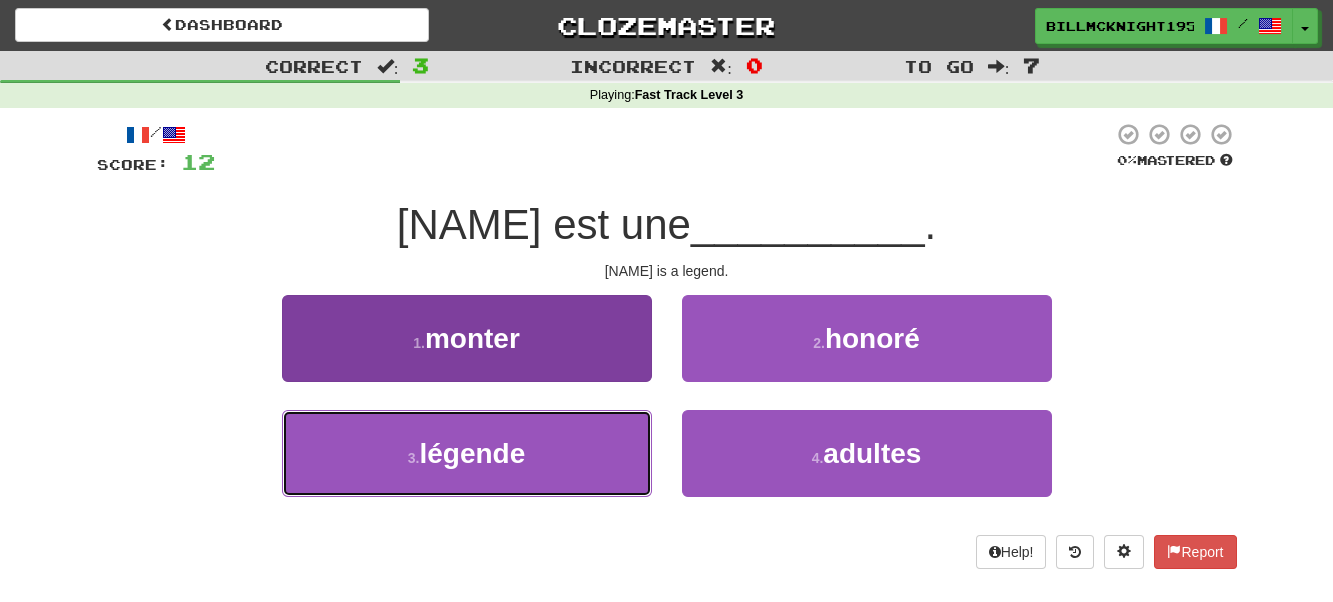 click on "3 .  légende" at bounding box center (467, 453) 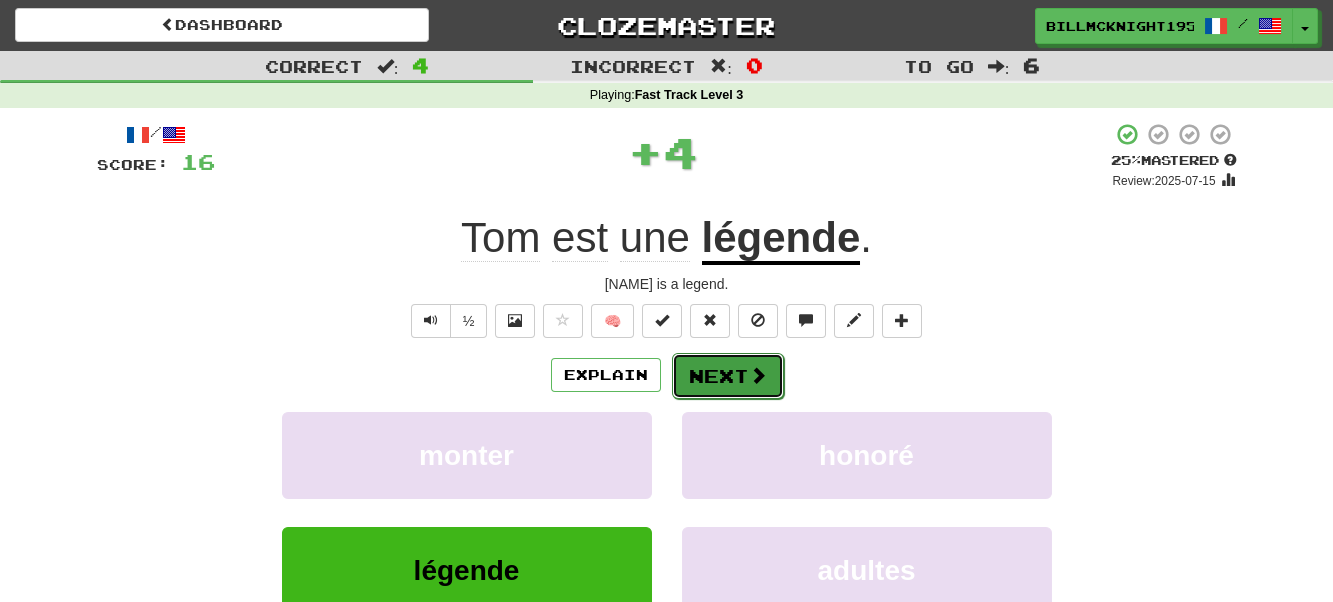 click on "Next" at bounding box center [728, 376] 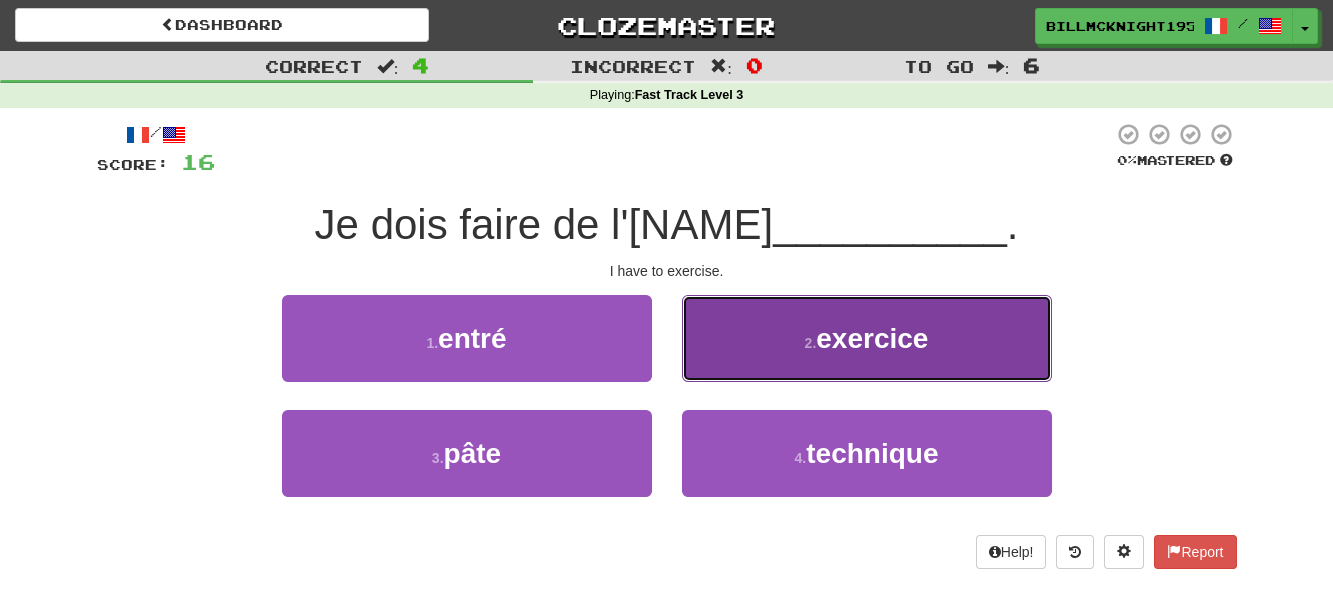 click on "2 .  exercice" at bounding box center [867, 338] 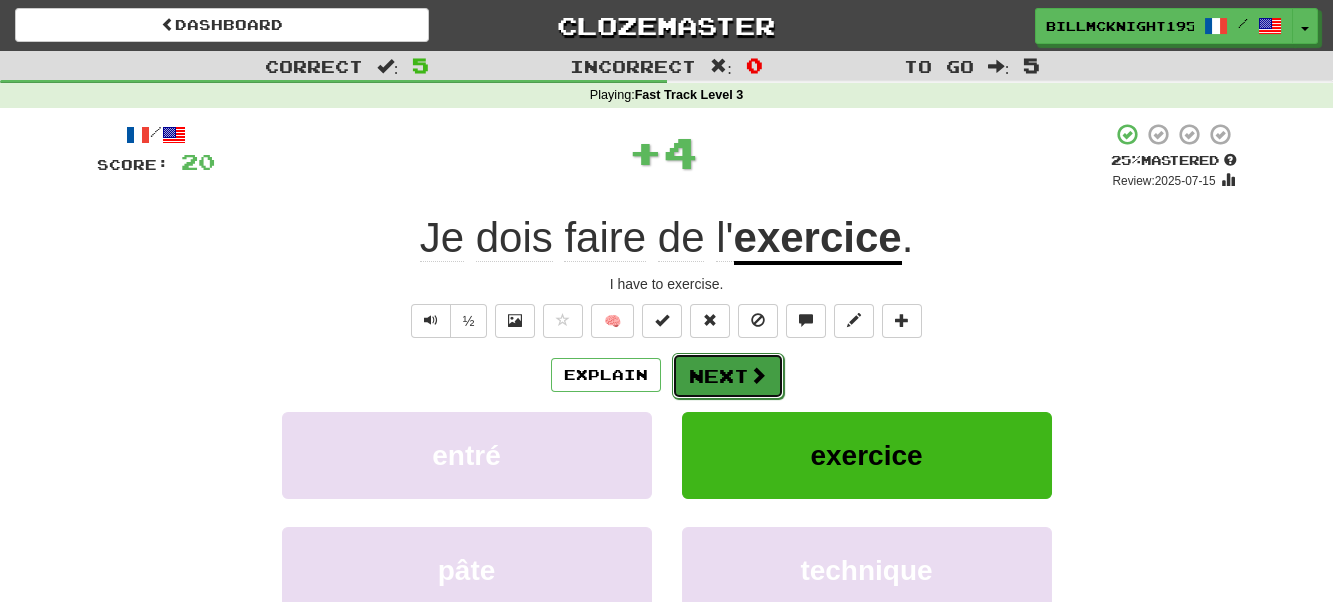 click on "Next" at bounding box center [728, 376] 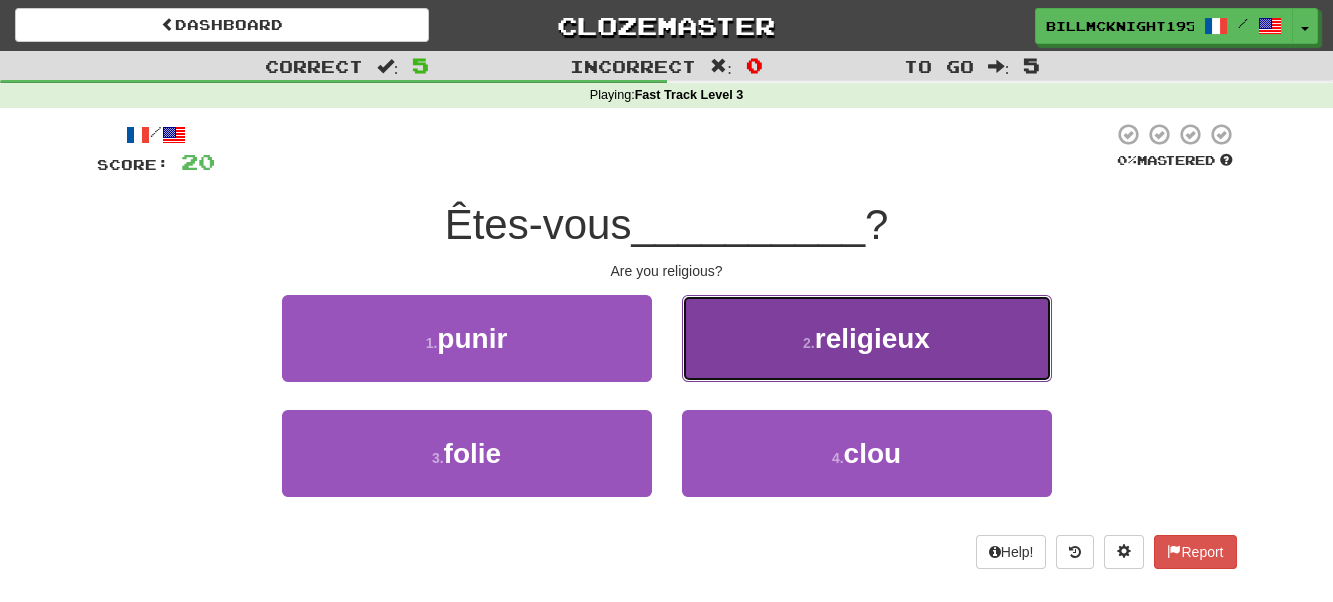 click on "religieux" at bounding box center [872, 338] 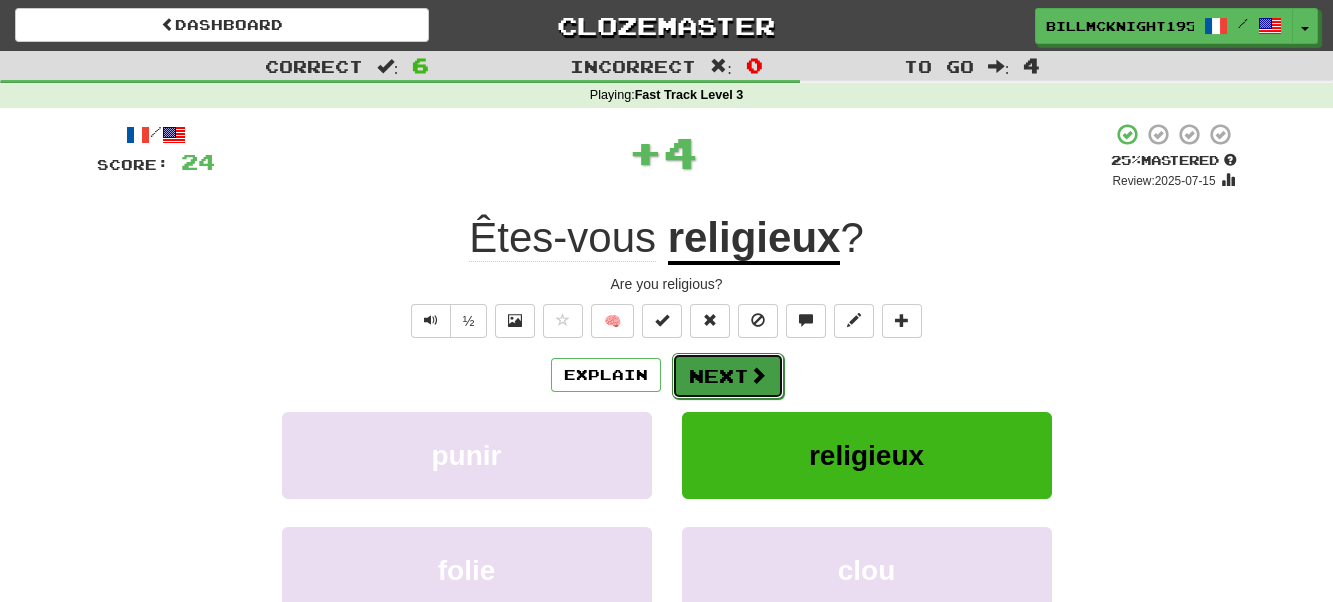 click on "Next" at bounding box center [728, 376] 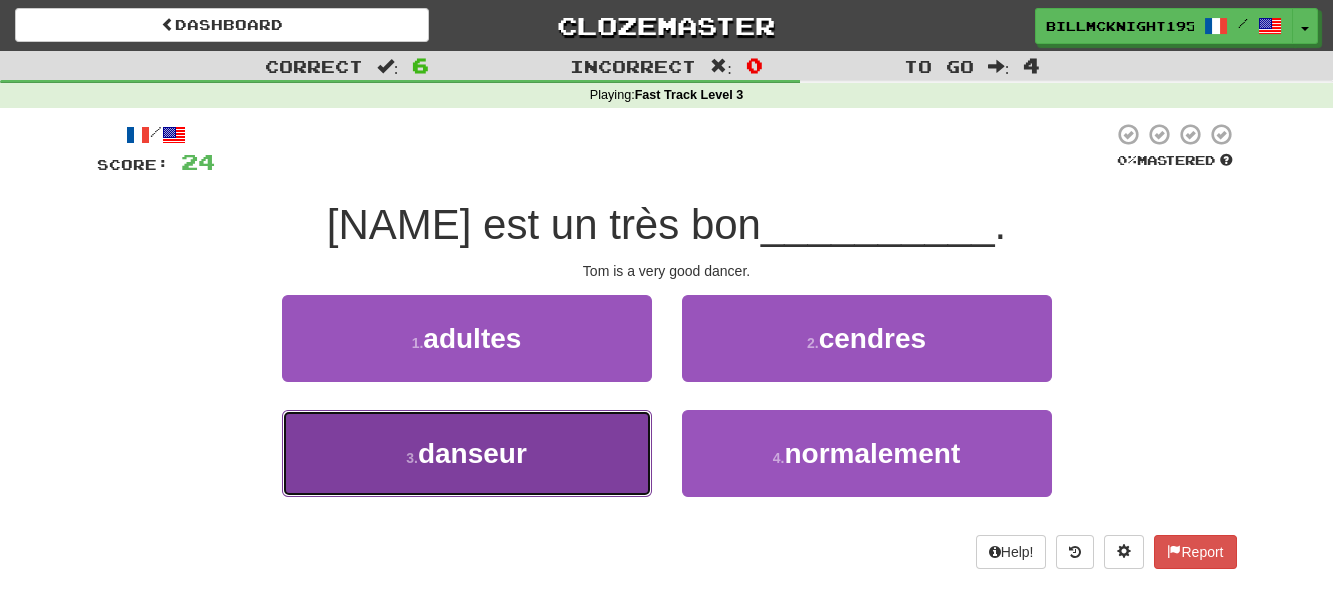 click on "danseur" at bounding box center [472, 453] 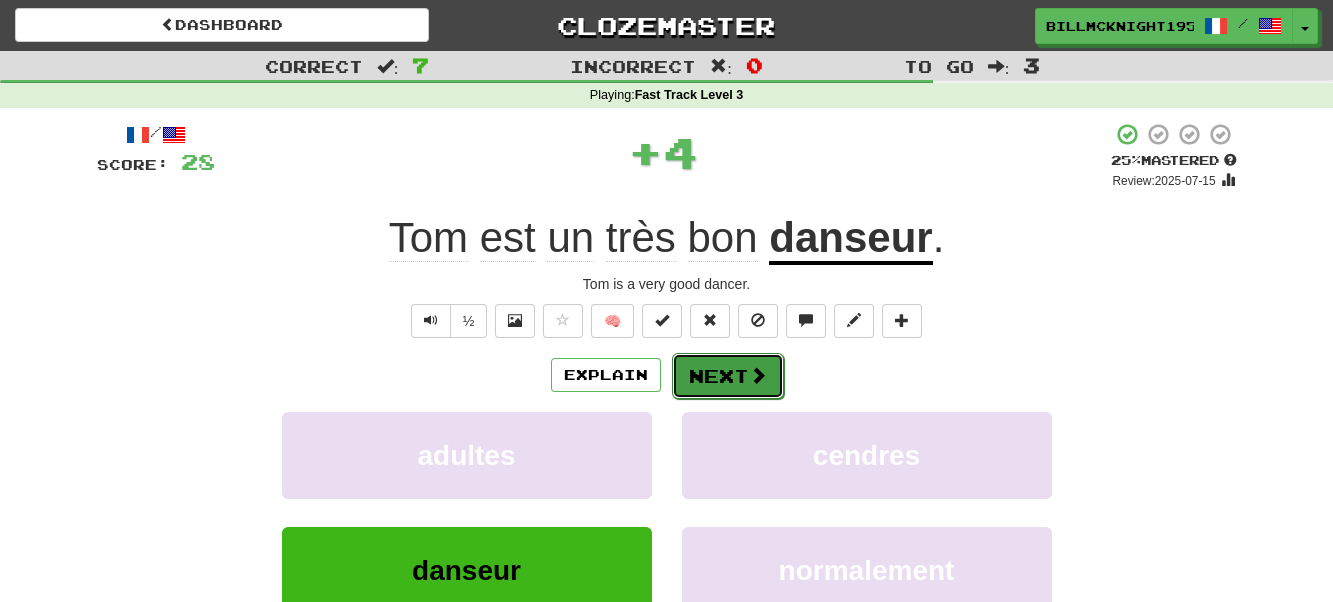 click on "Next" at bounding box center (728, 376) 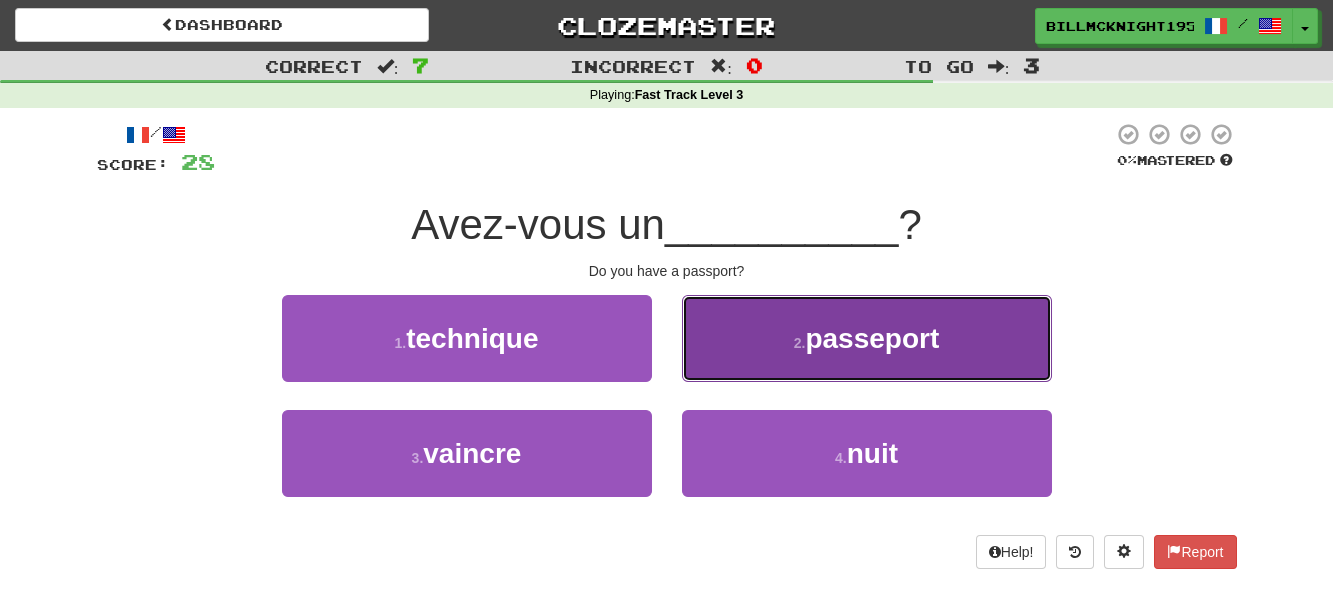 click on "2 .  passeport" at bounding box center [867, 338] 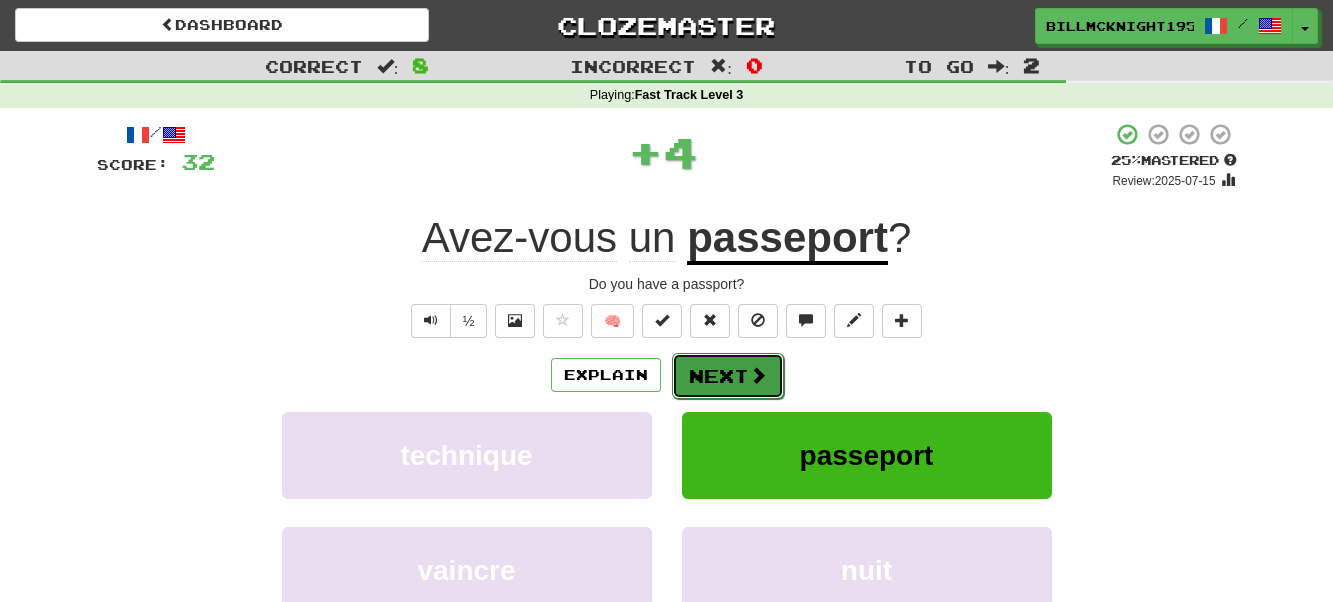 click on "Next" at bounding box center (728, 376) 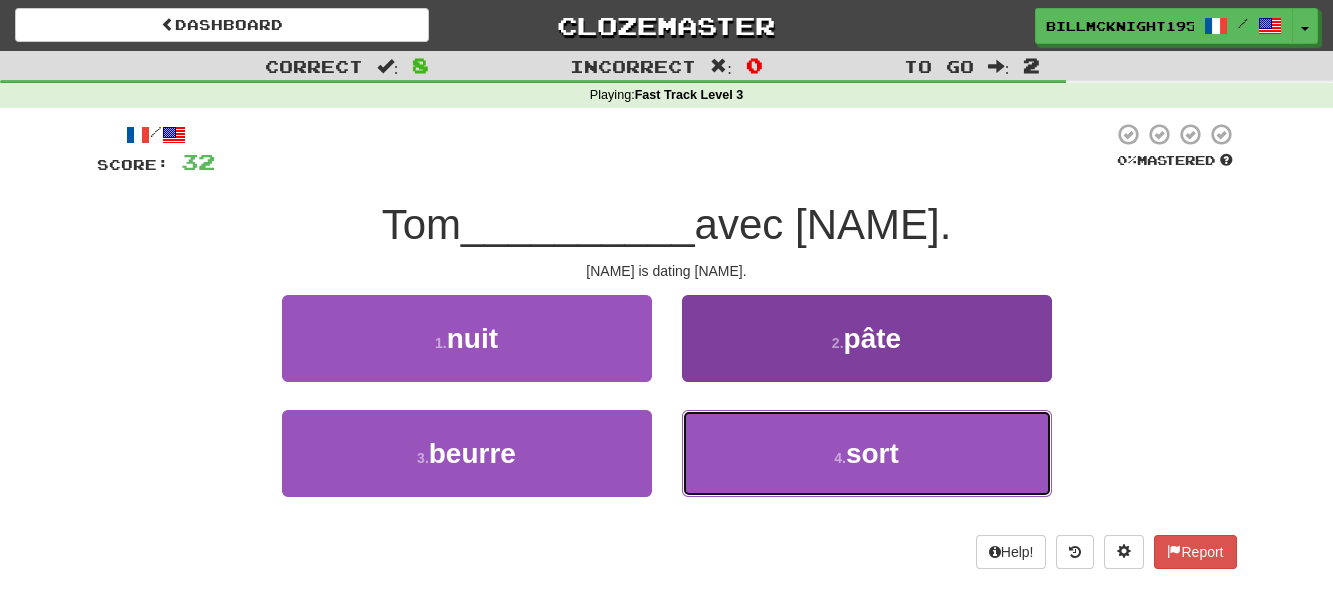drag, startPoint x: 895, startPoint y: 463, endPoint x: 878, endPoint y: 463, distance: 17 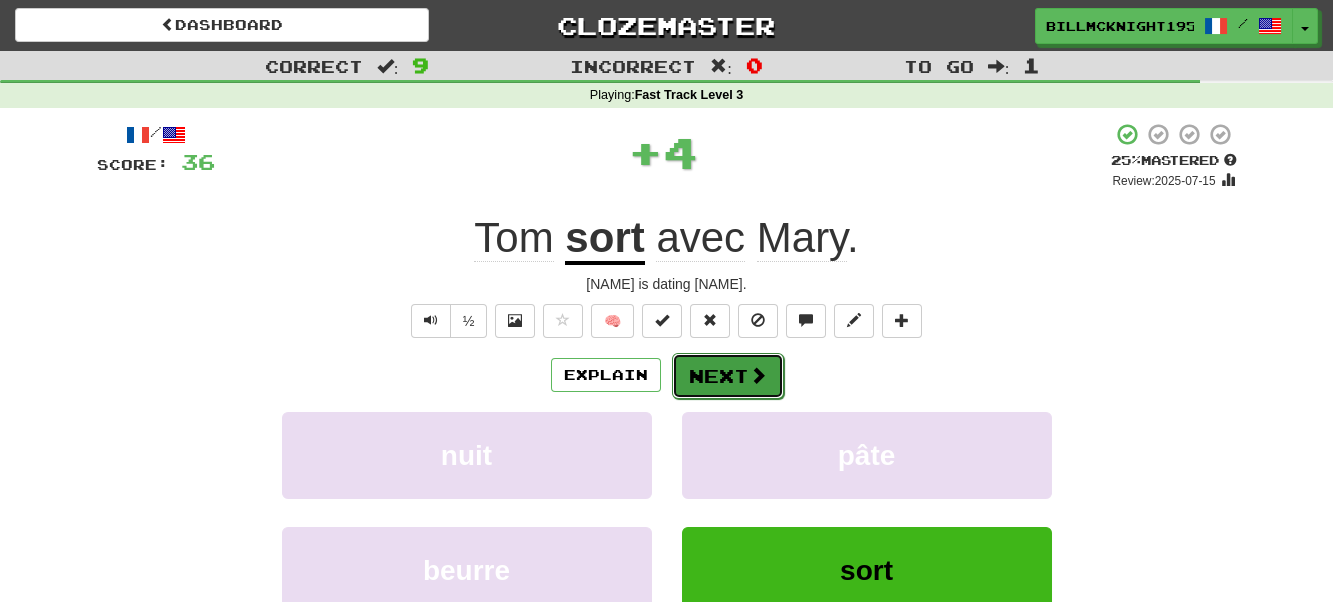click at bounding box center (758, 375) 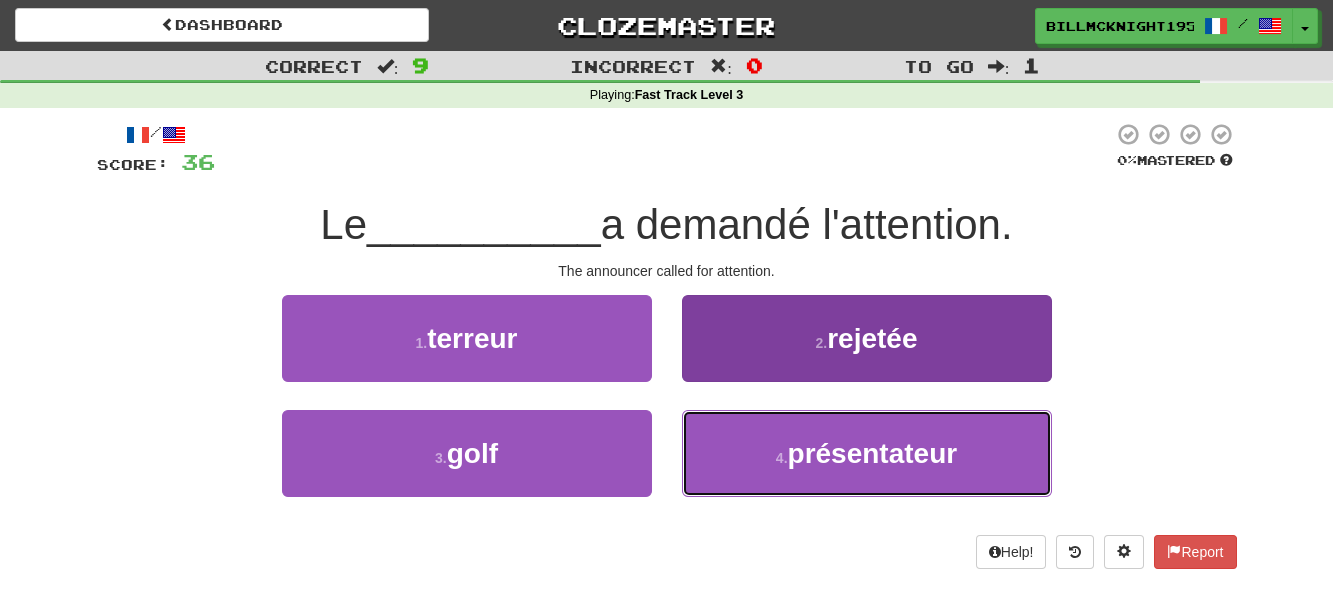 drag, startPoint x: 864, startPoint y: 453, endPoint x: 852, endPoint y: 453, distance: 12 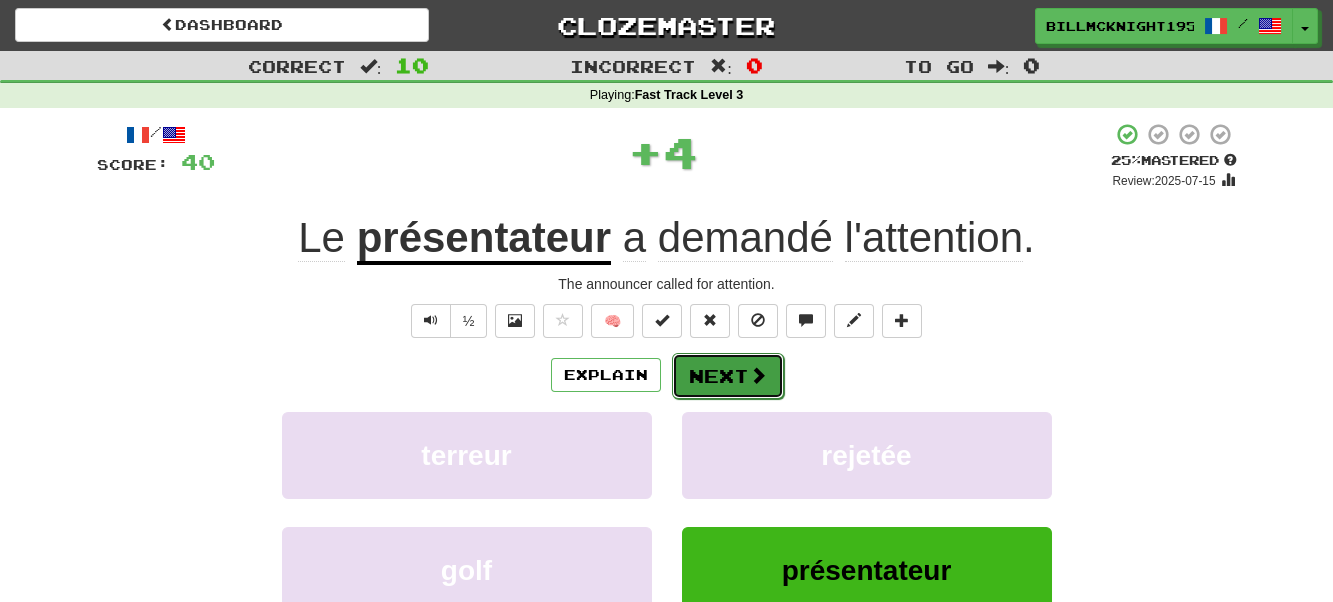 click on "Next" at bounding box center [728, 376] 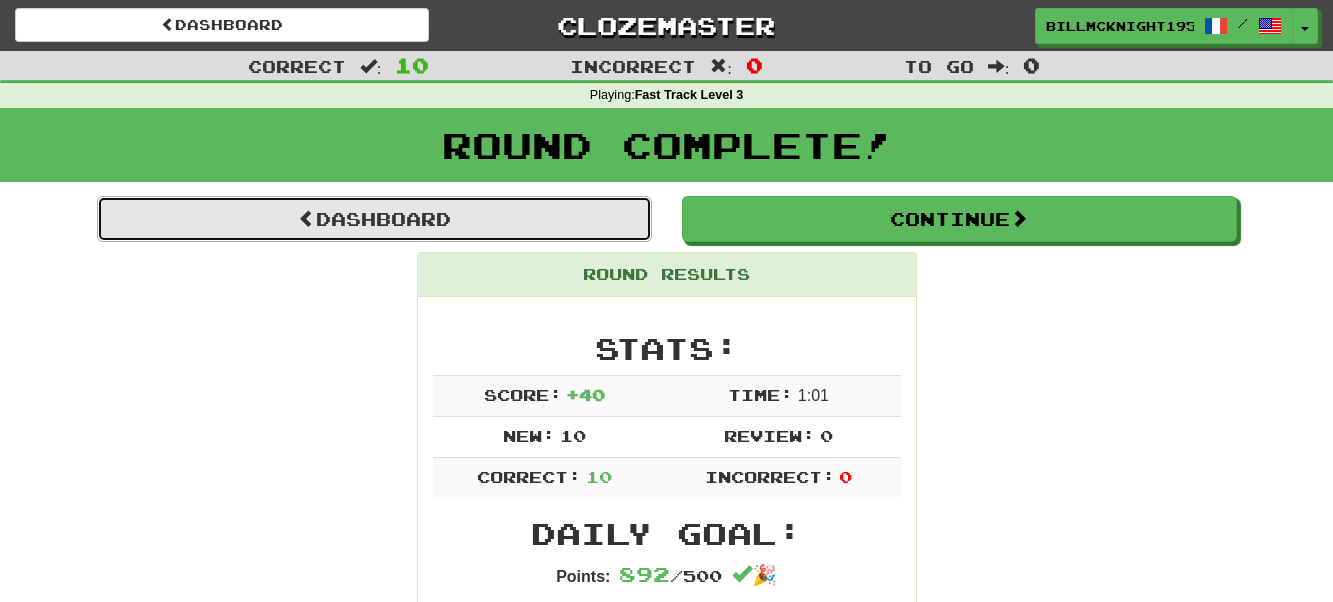 click on "Dashboard" at bounding box center (374, 219) 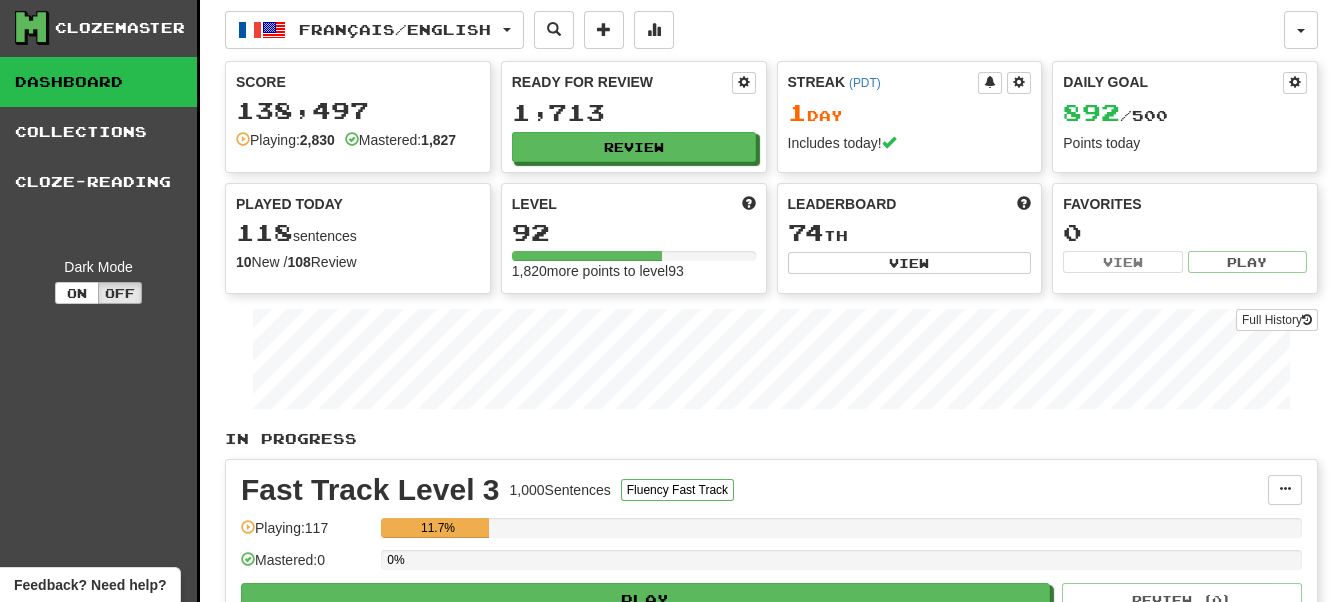 scroll, scrollTop: 0, scrollLeft: 0, axis: both 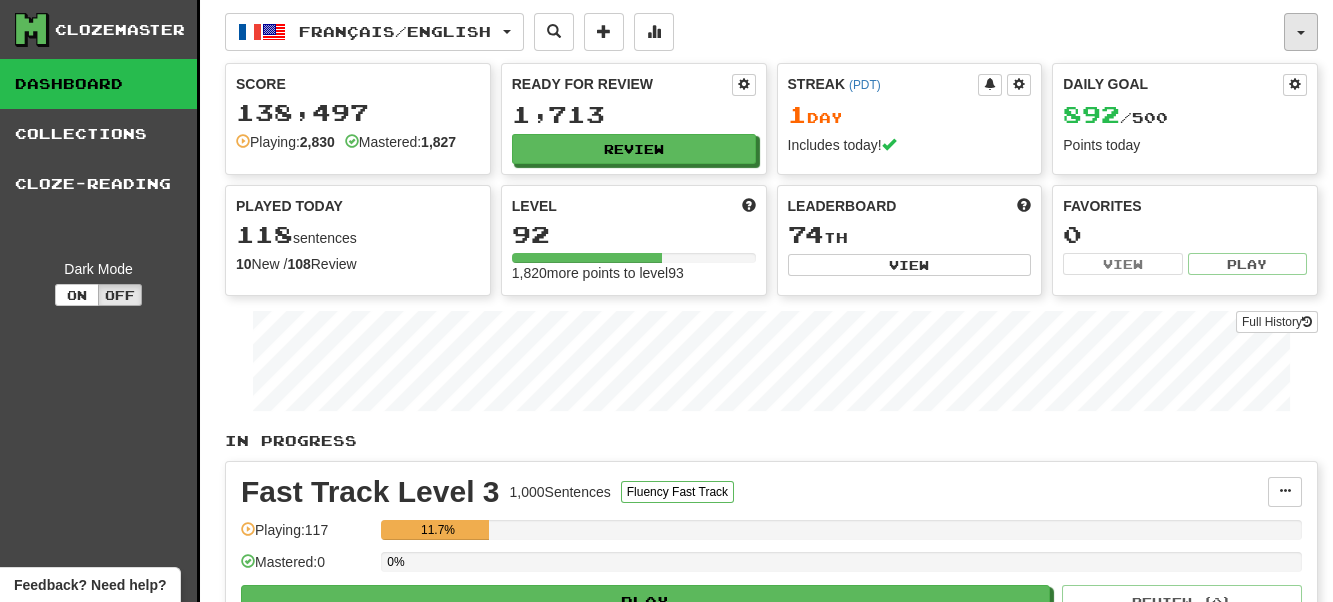 click at bounding box center [1301, 33] 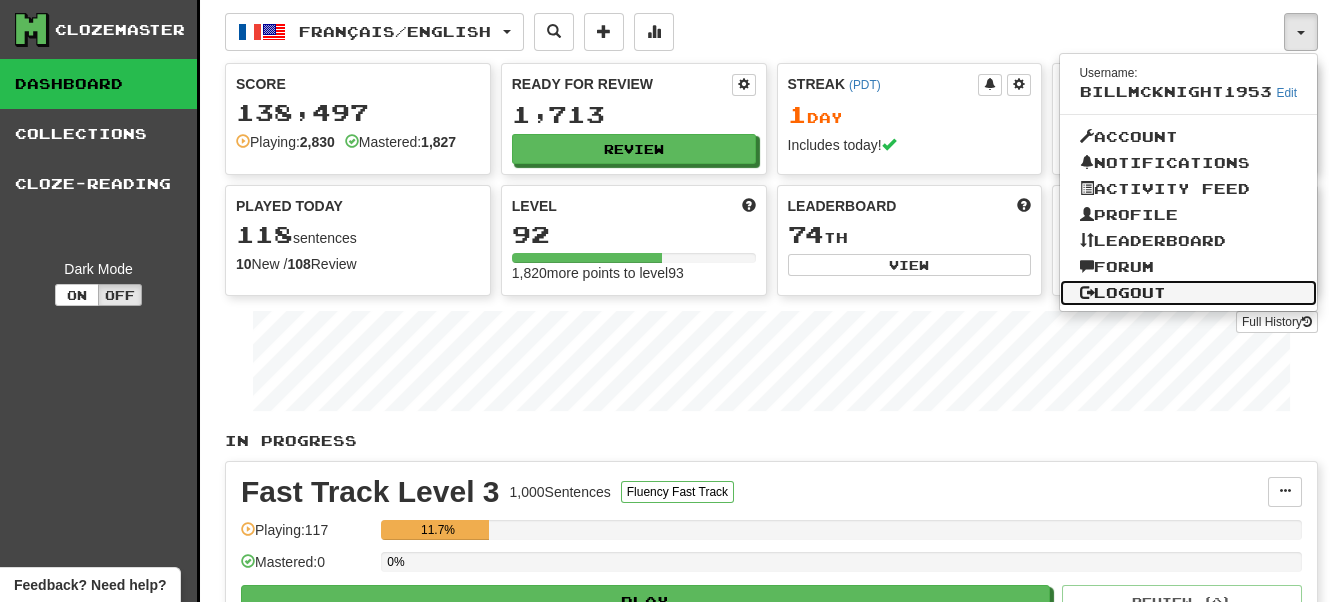 click on "Logout" at bounding box center (1189, 293) 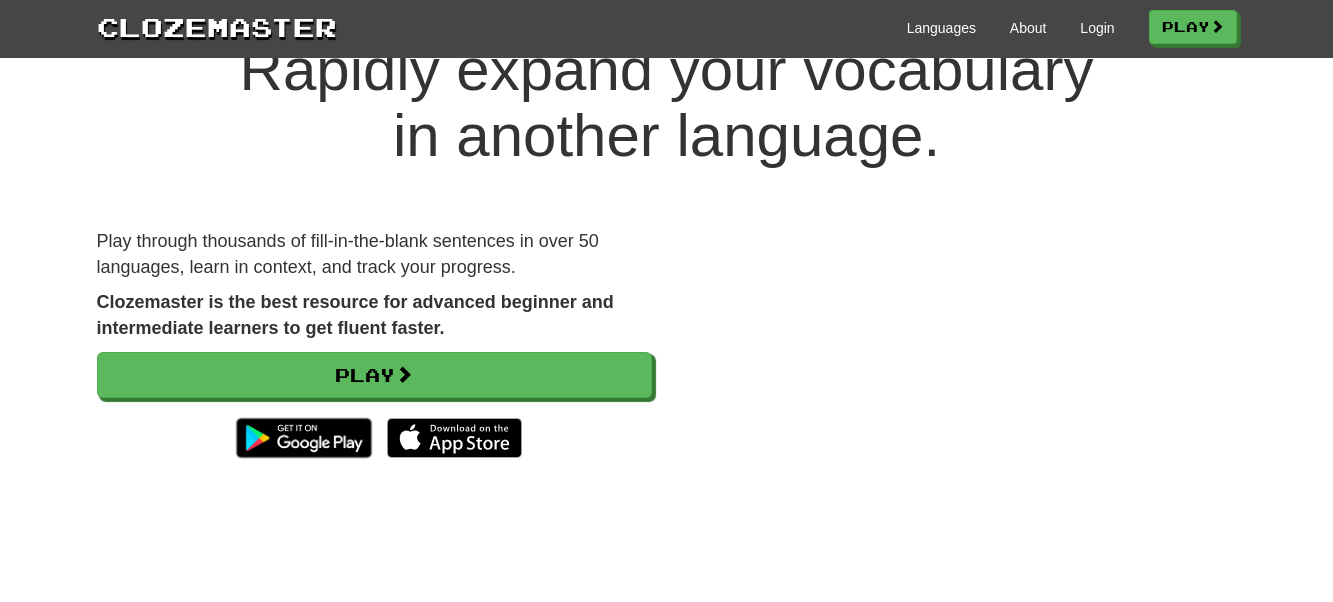 scroll, scrollTop: 0, scrollLeft: 0, axis: both 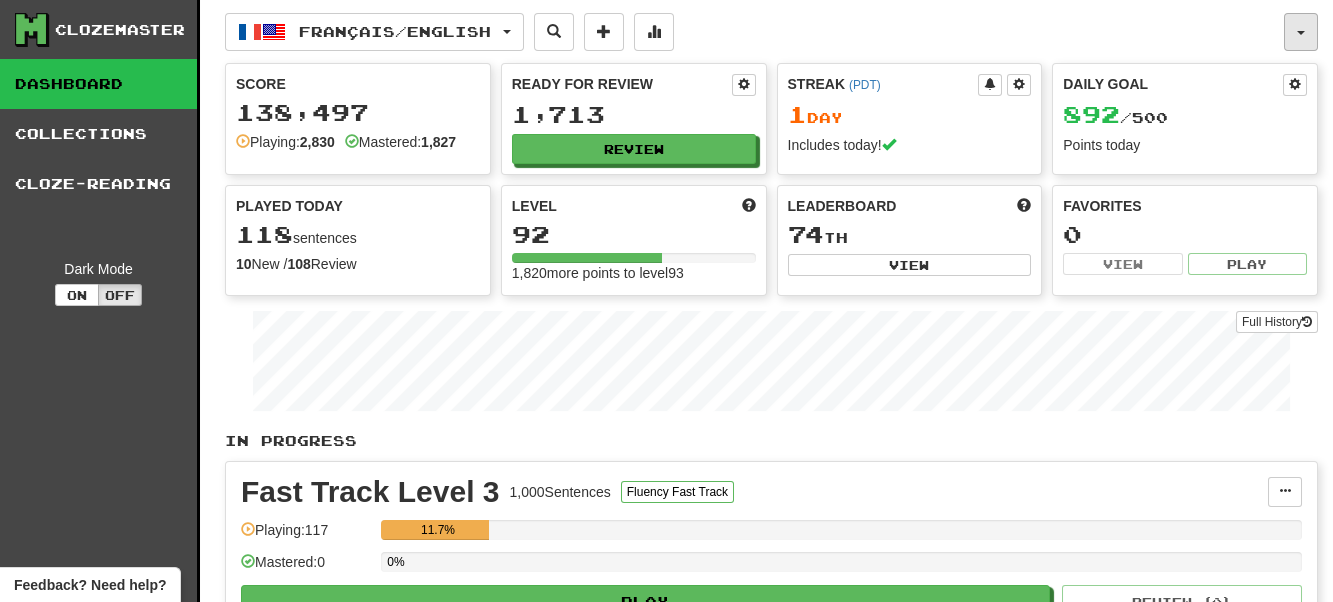 click at bounding box center [1301, 32] 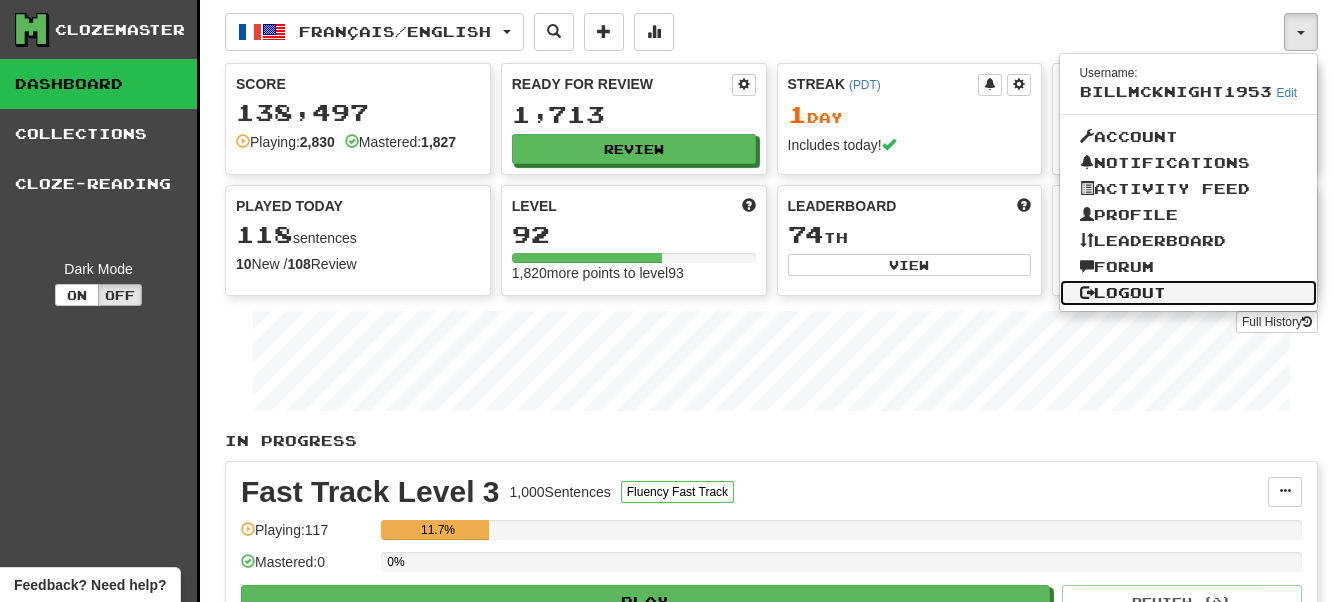 click on "Logout" at bounding box center [1189, 293] 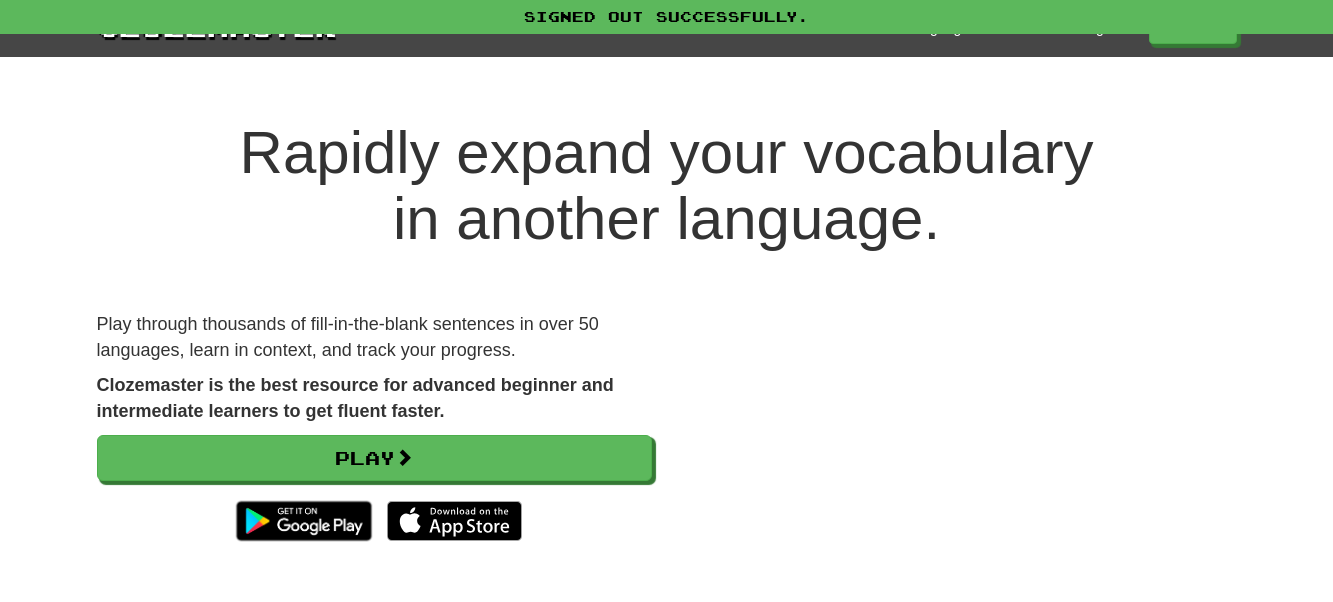 scroll, scrollTop: 0, scrollLeft: 0, axis: both 